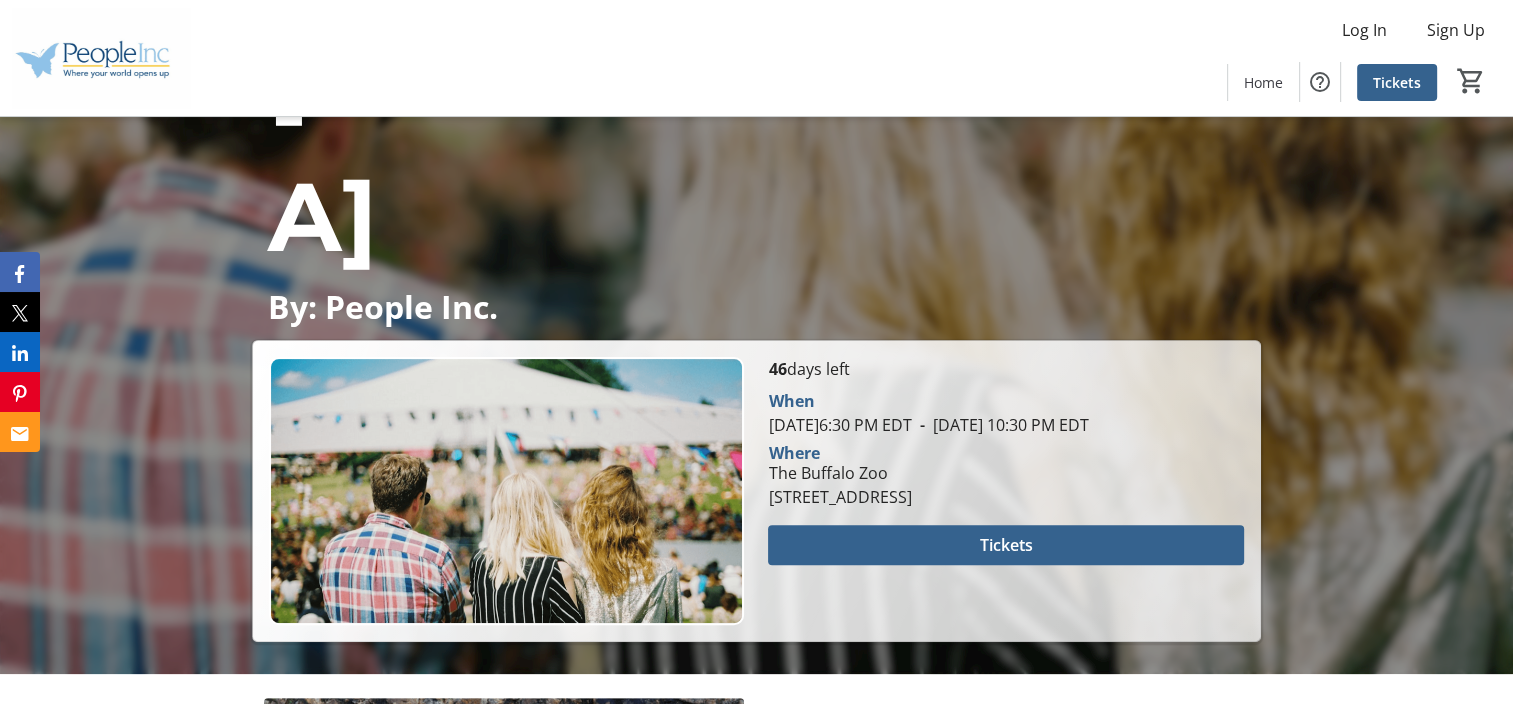 scroll, scrollTop: 487, scrollLeft: 0, axis: vertical 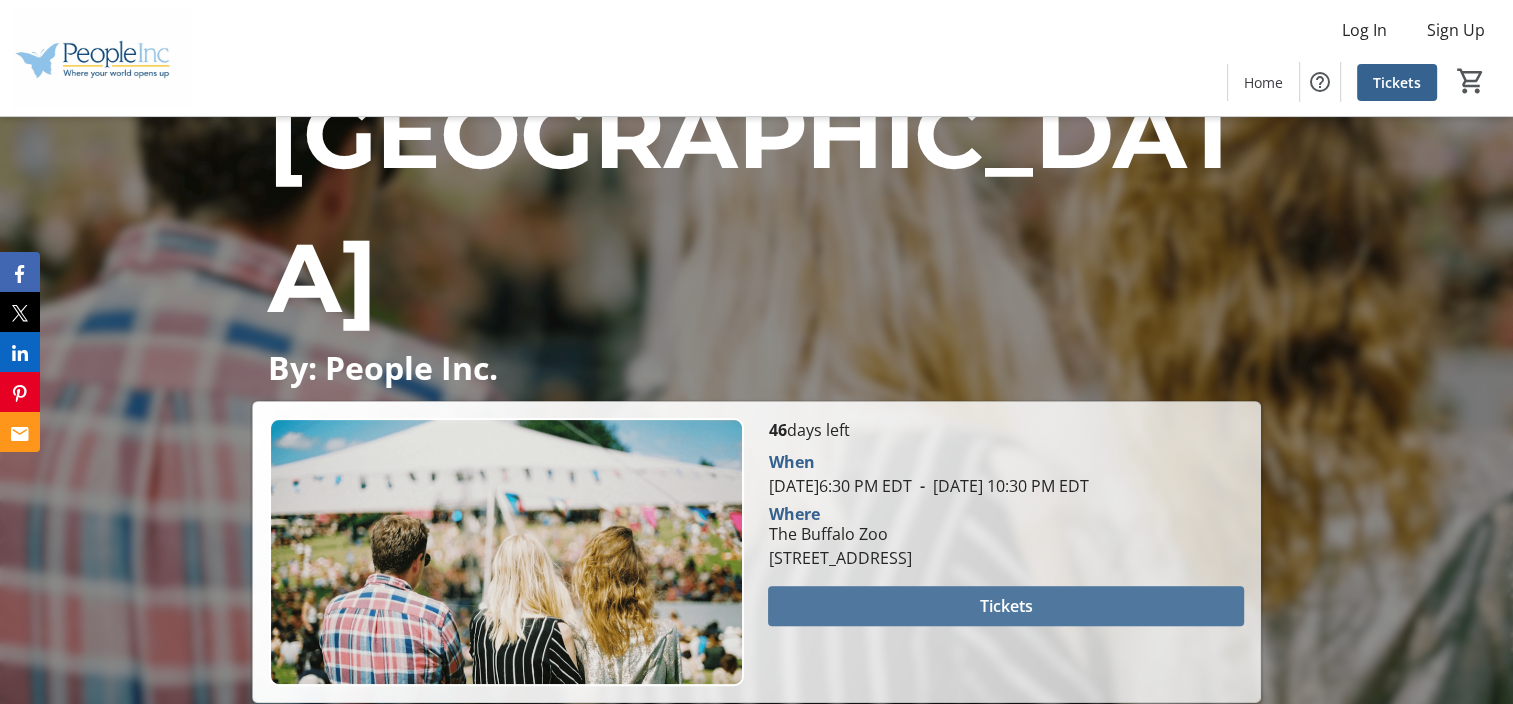 click on "Tickets" at bounding box center (1006, 606) 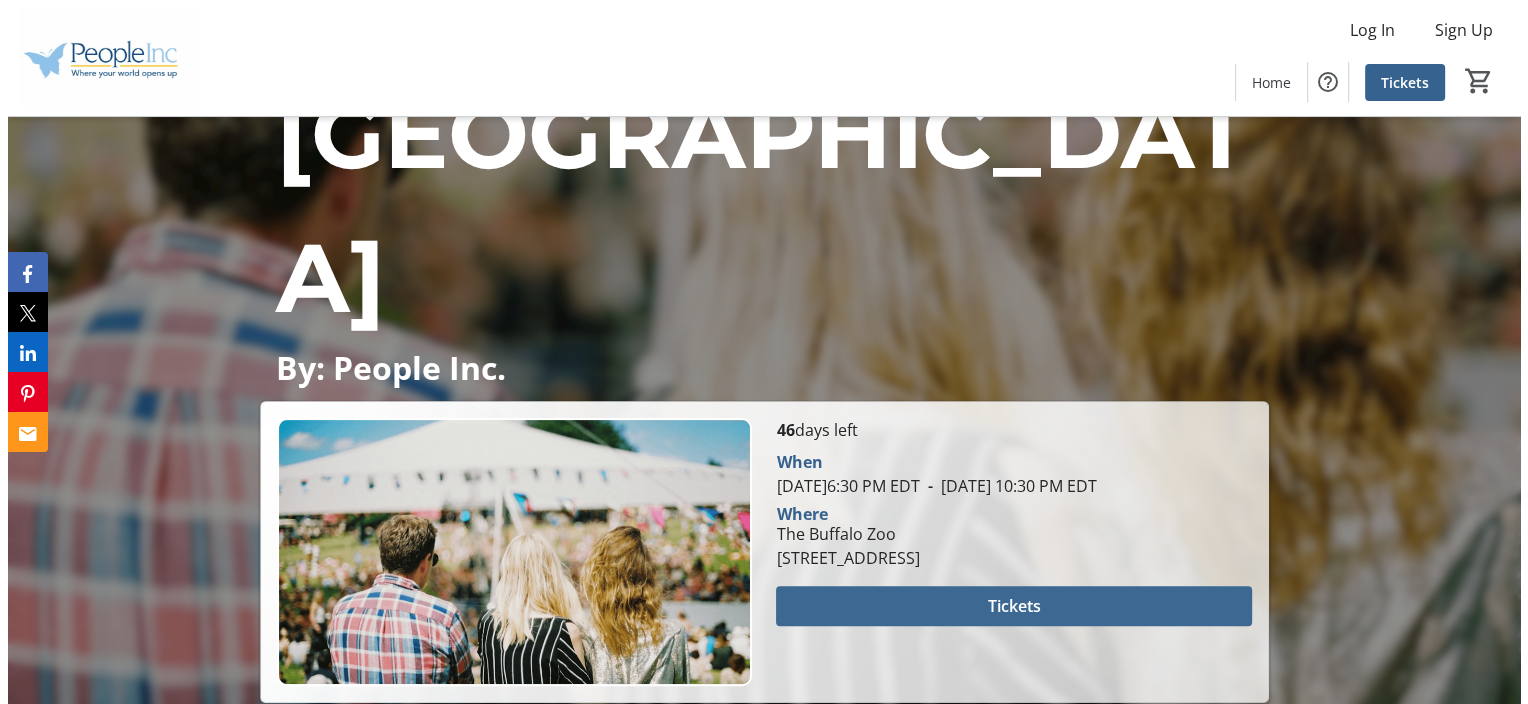 scroll, scrollTop: 0, scrollLeft: 0, axis: both 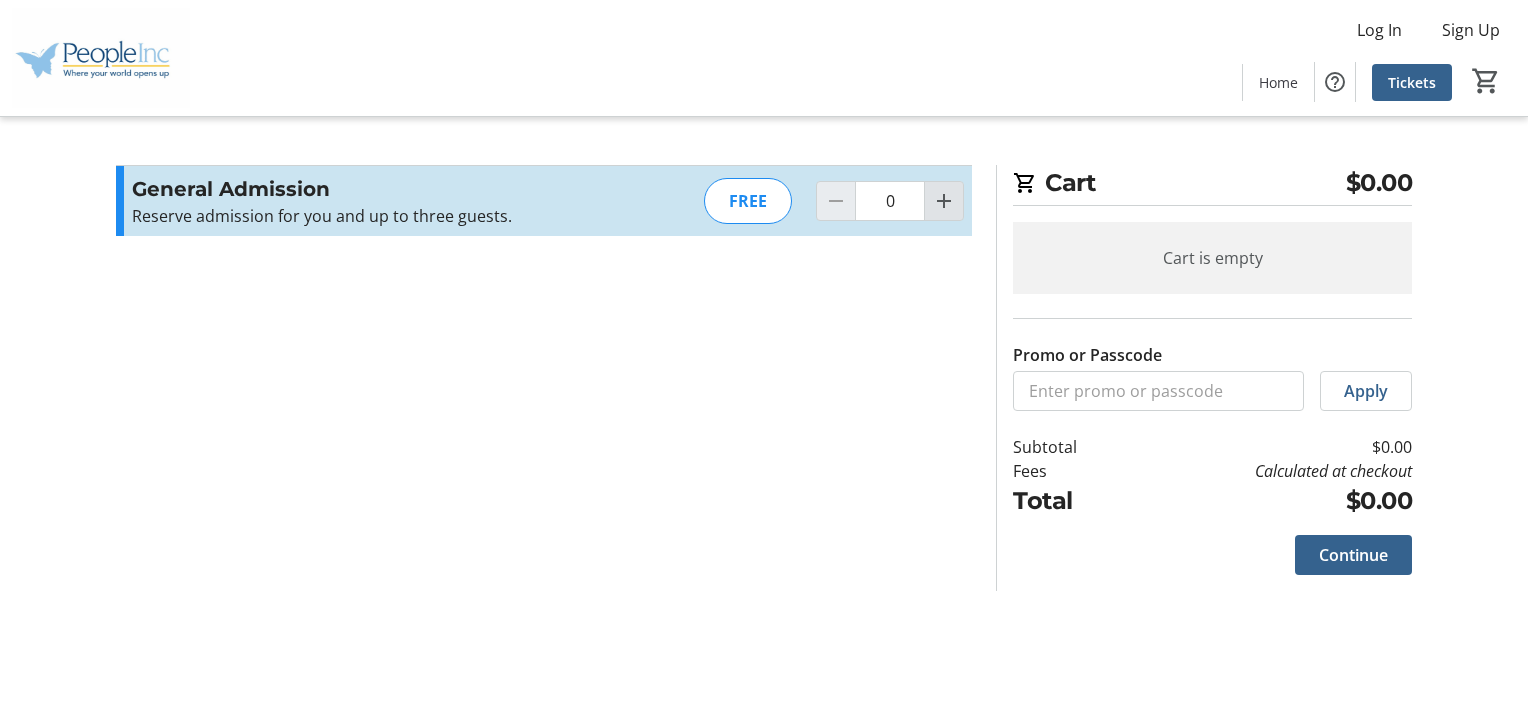 click 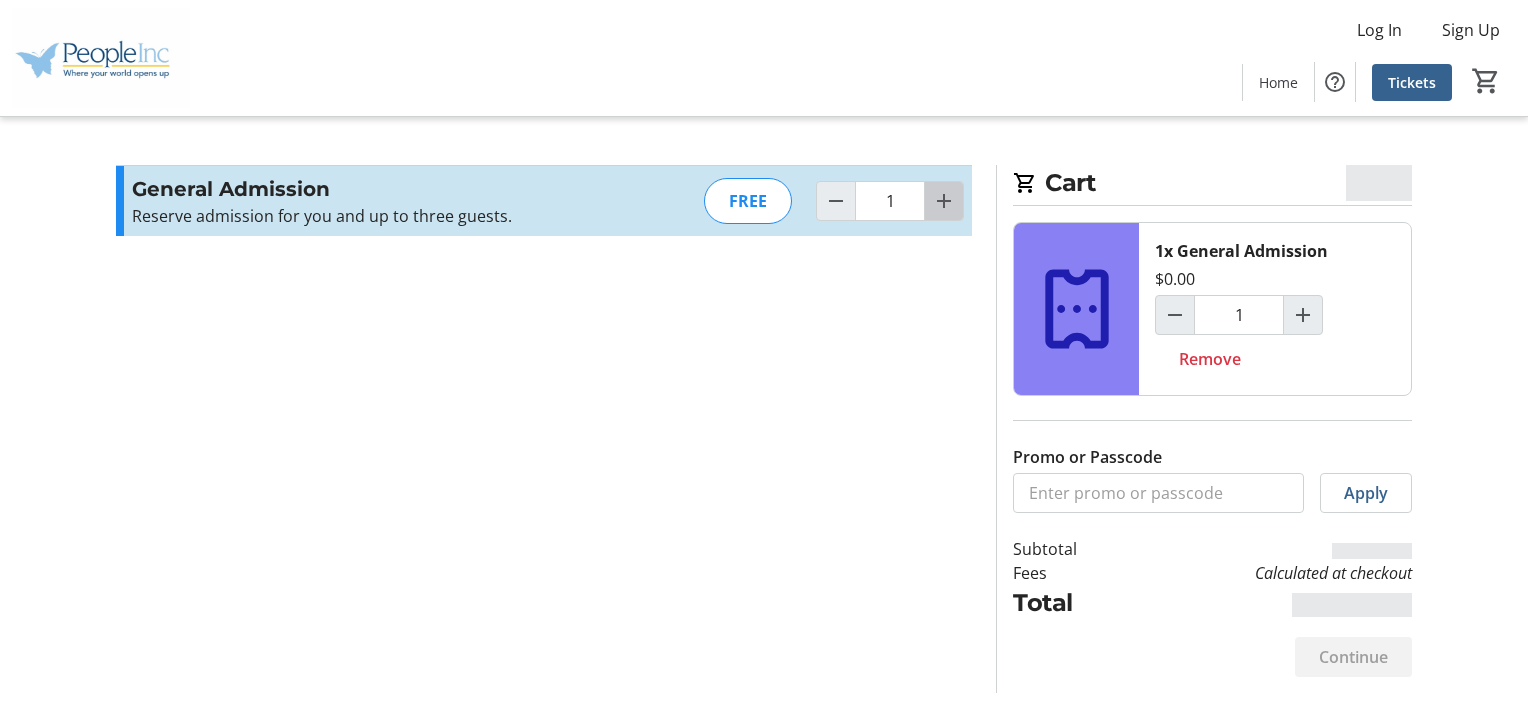 click 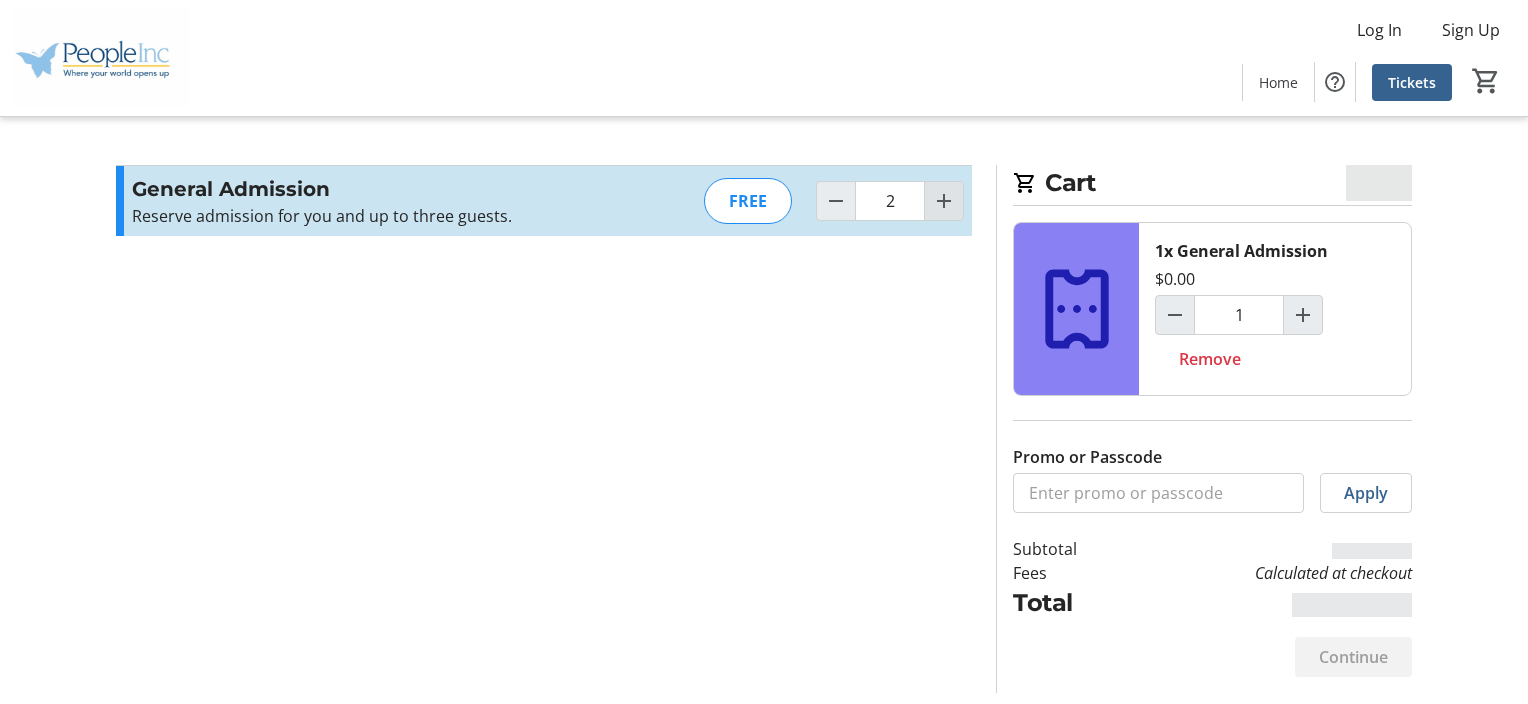 type on "2" 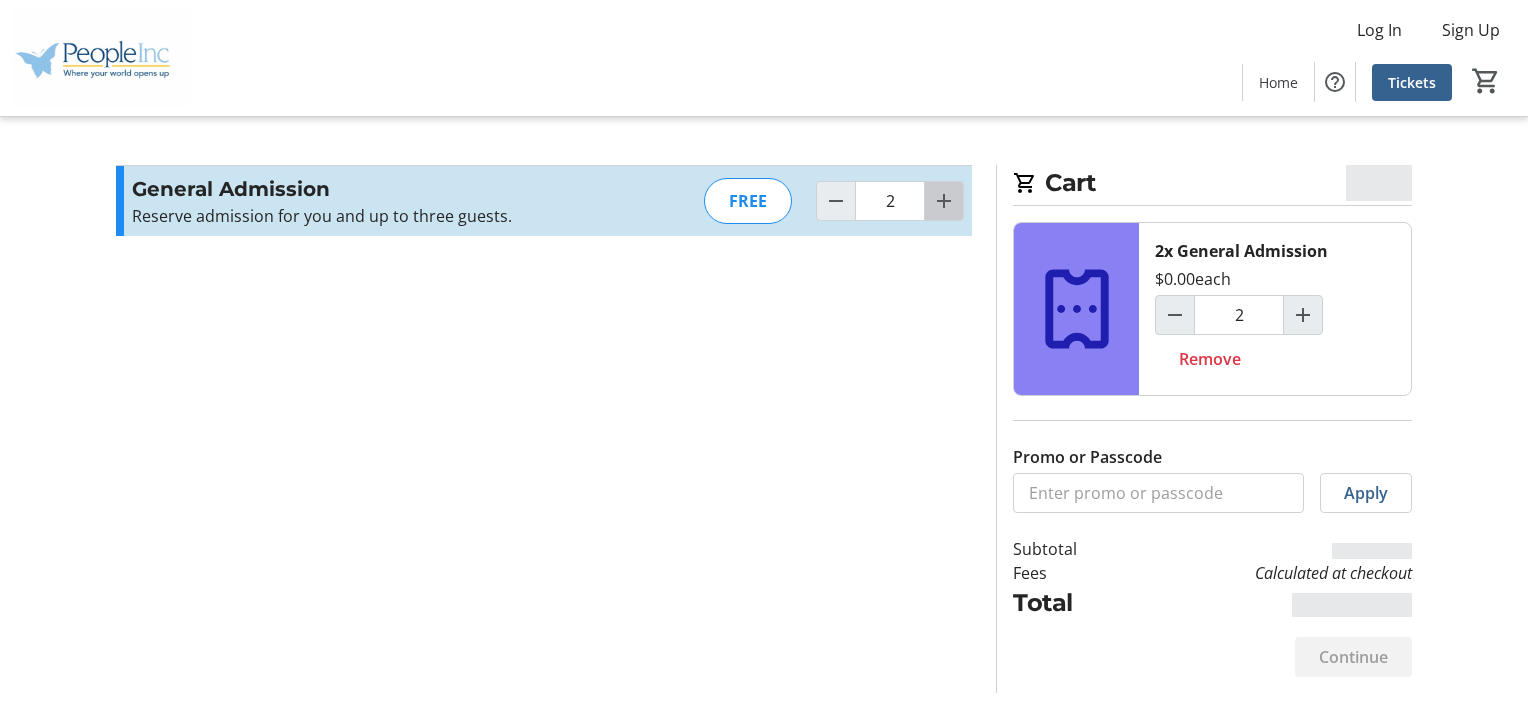 click 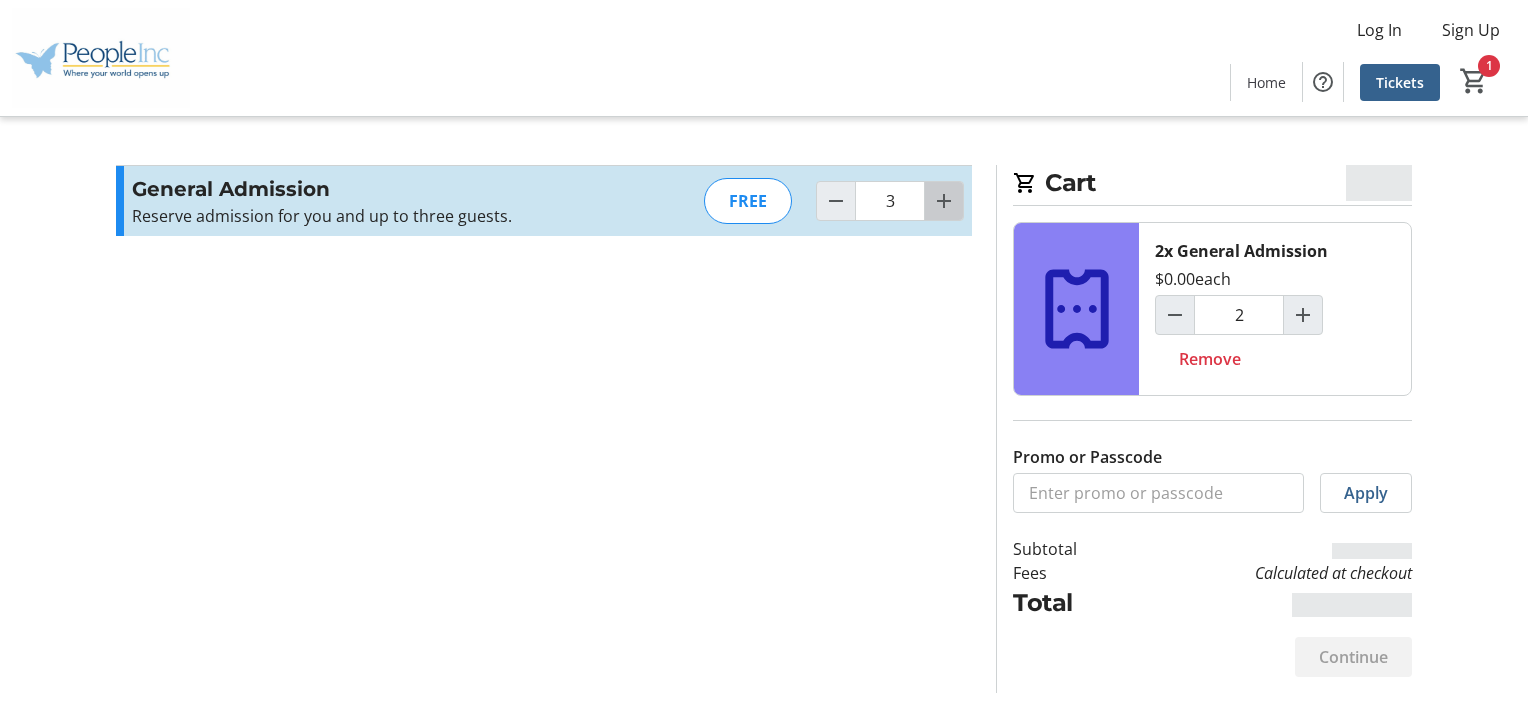 type on "3" 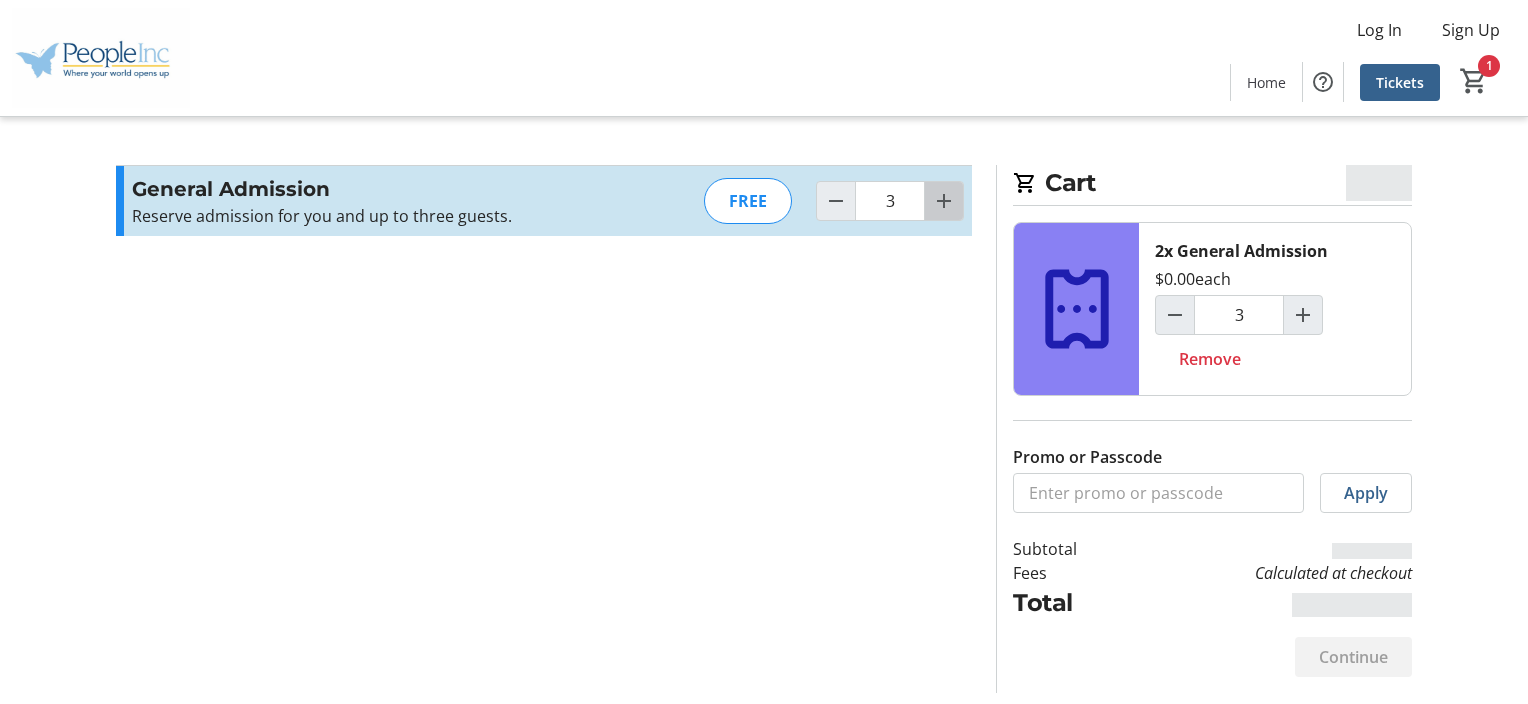 click 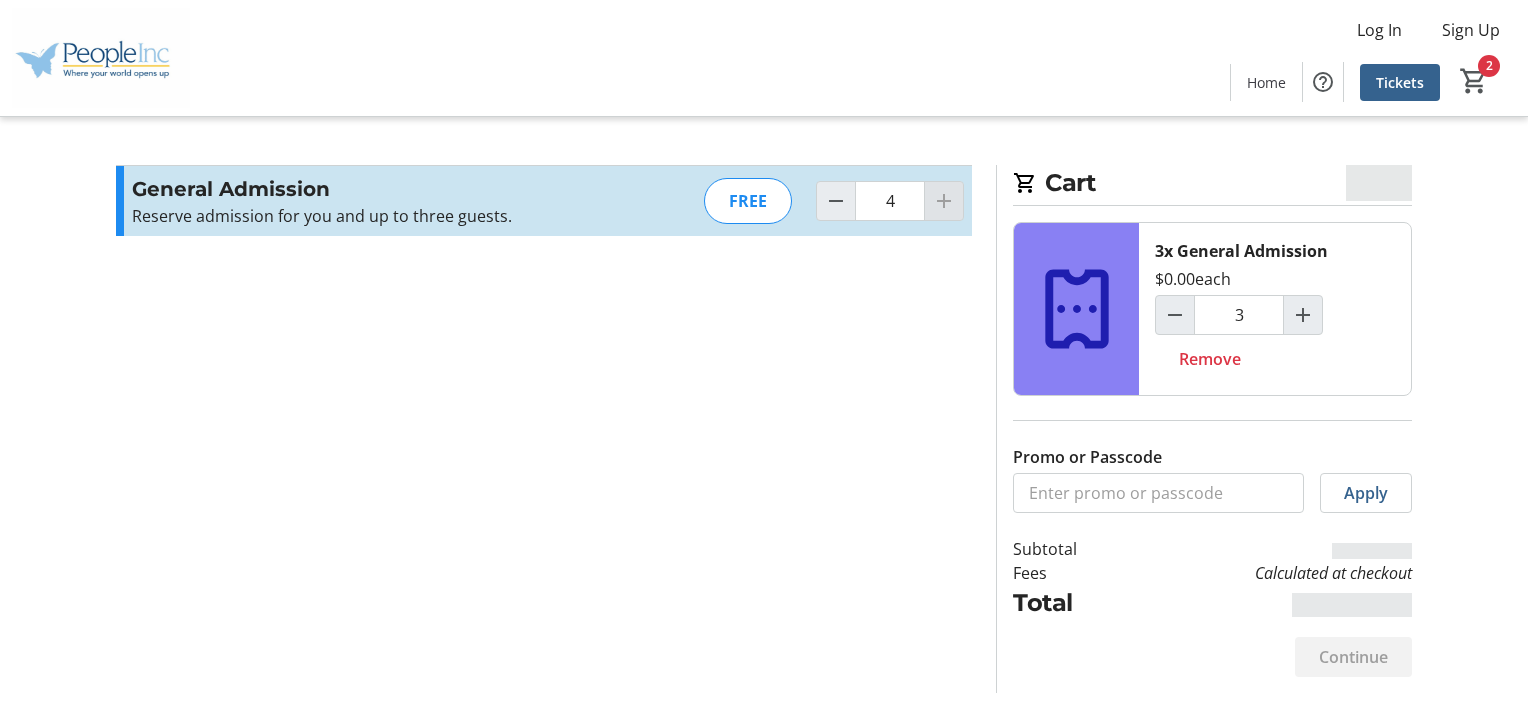 type on "4" 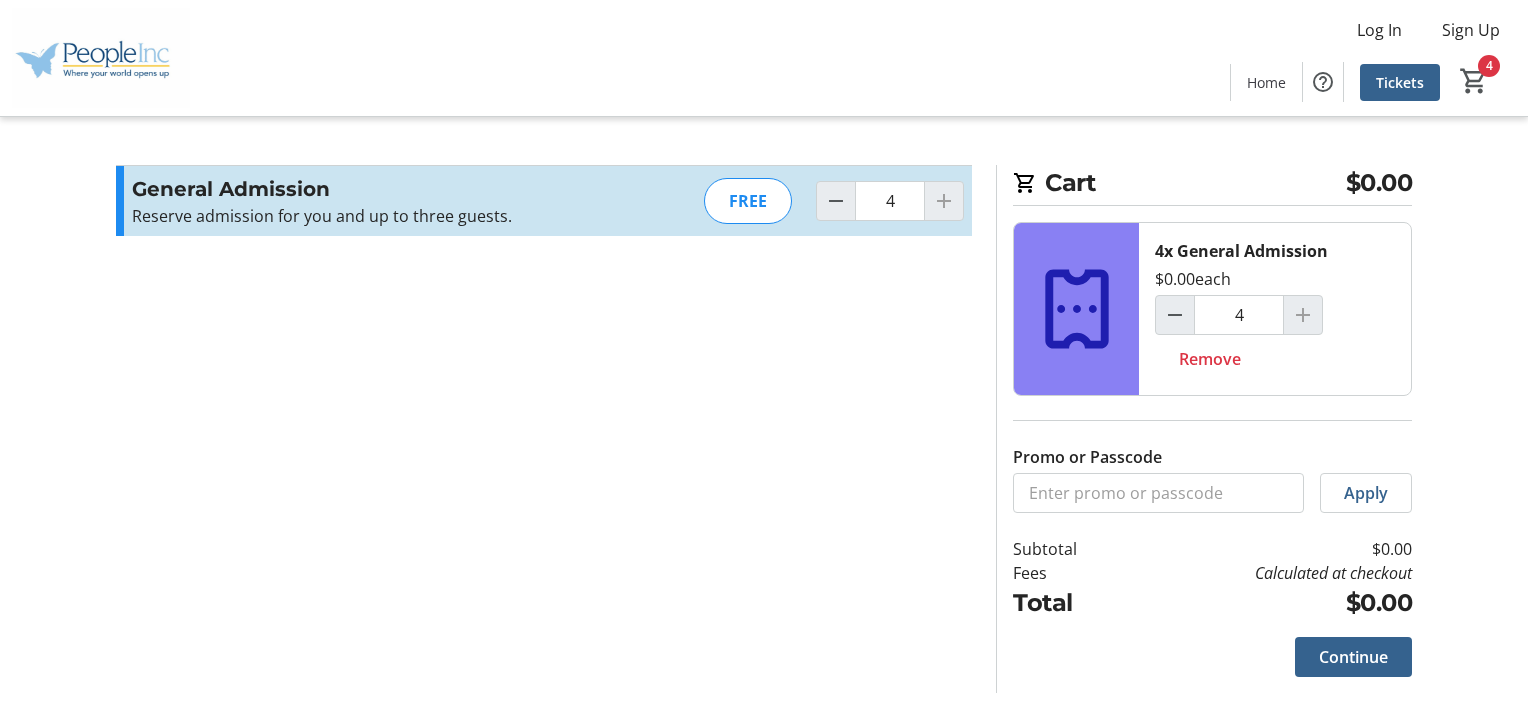 click 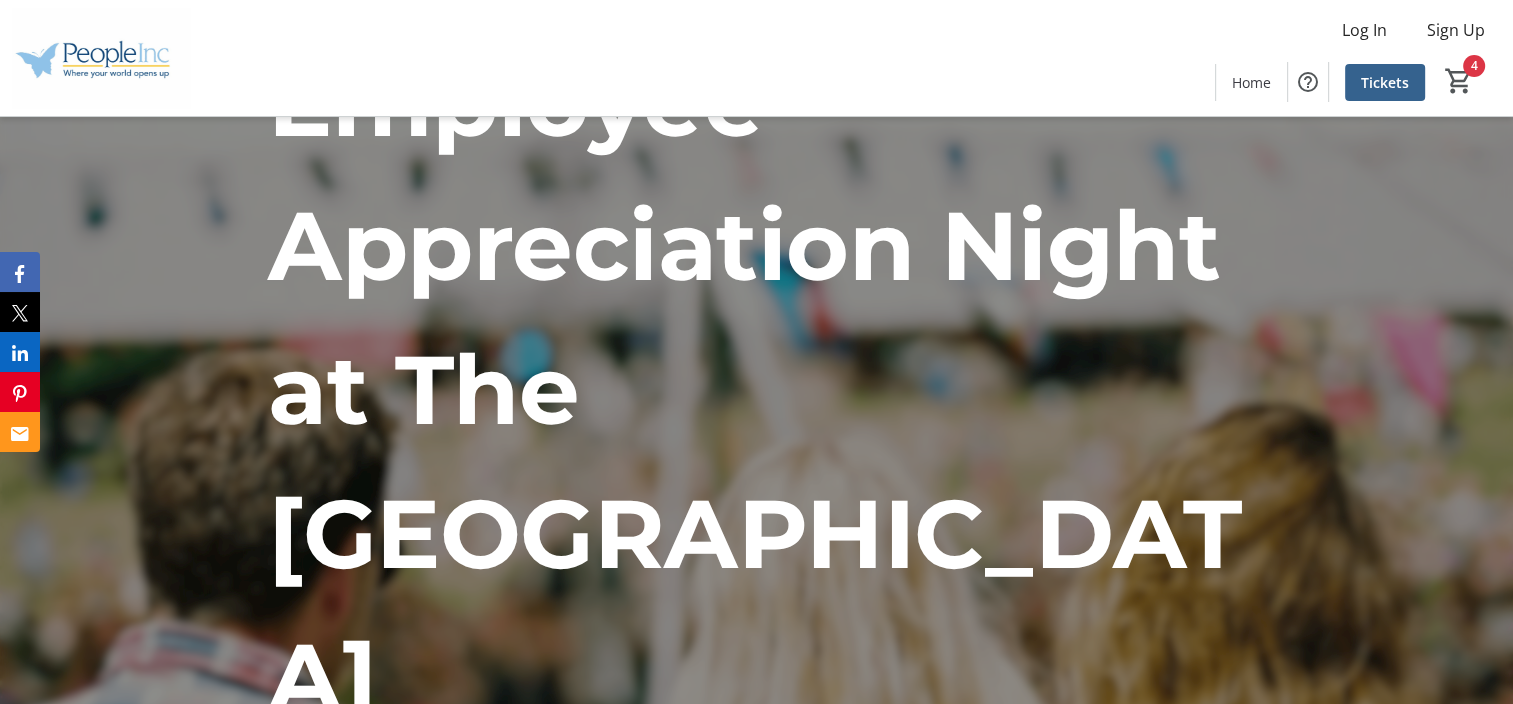 scroll, scrollTop: 0, scrollLeft: 0, axis: both 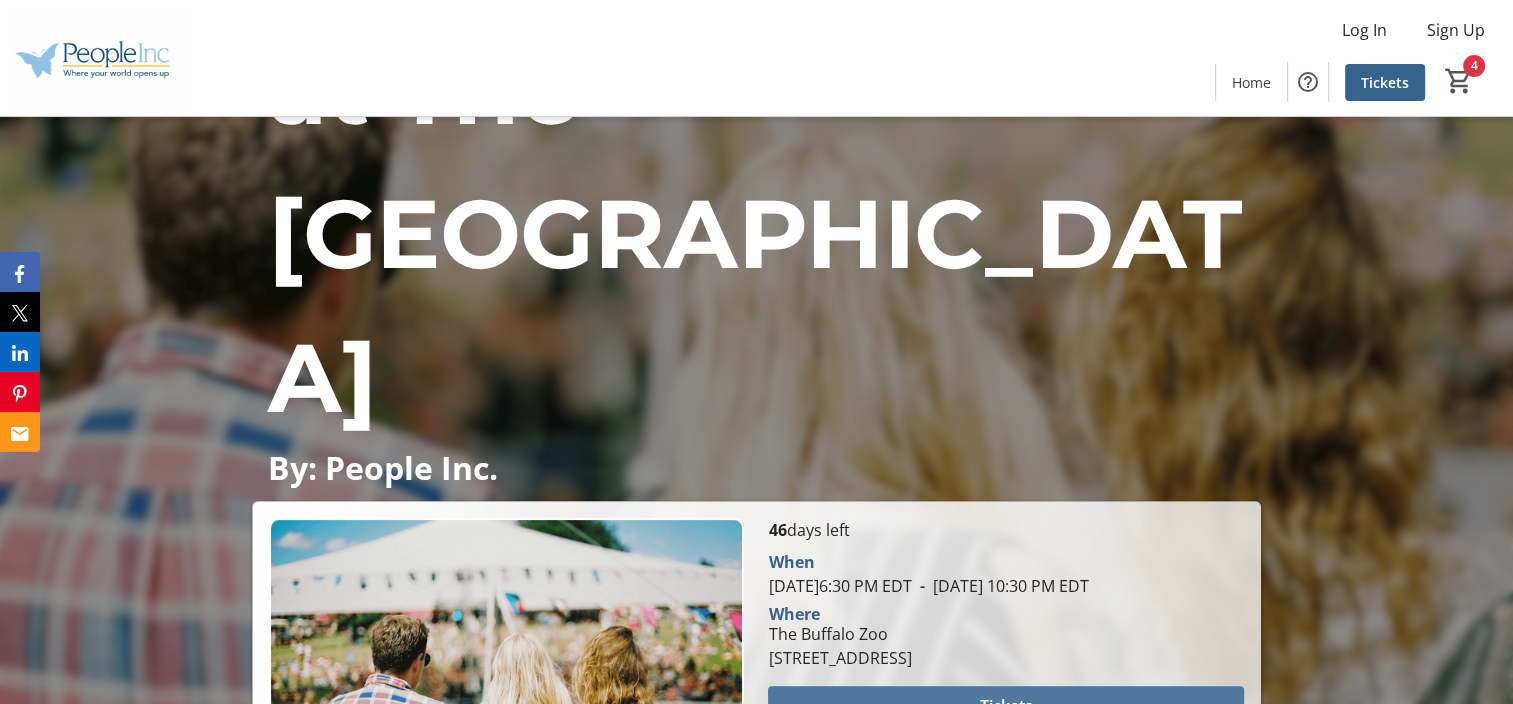 click on "Tickets" at bounding box center [1006, 706] 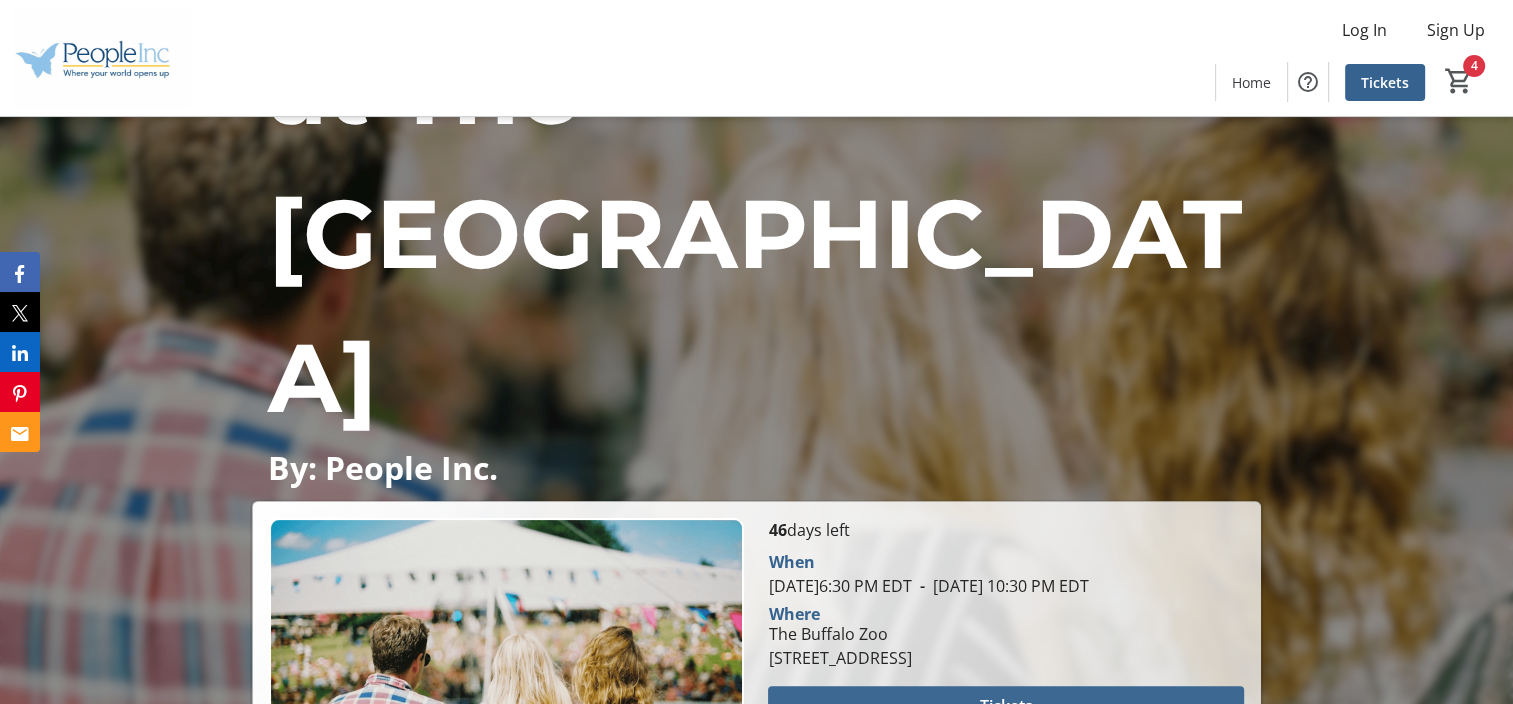 scroll, scrollTop: 0, scrollLeft: 0, axis: both 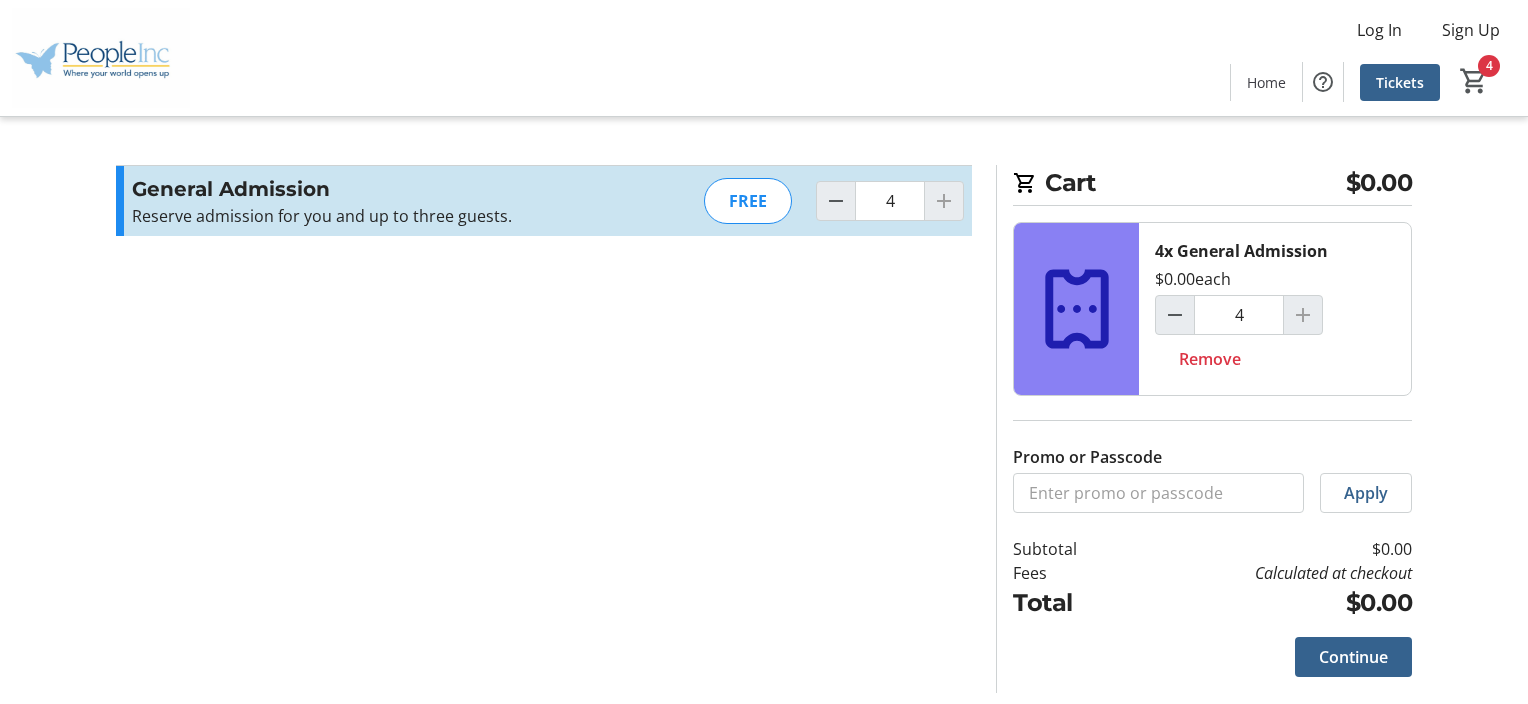 click 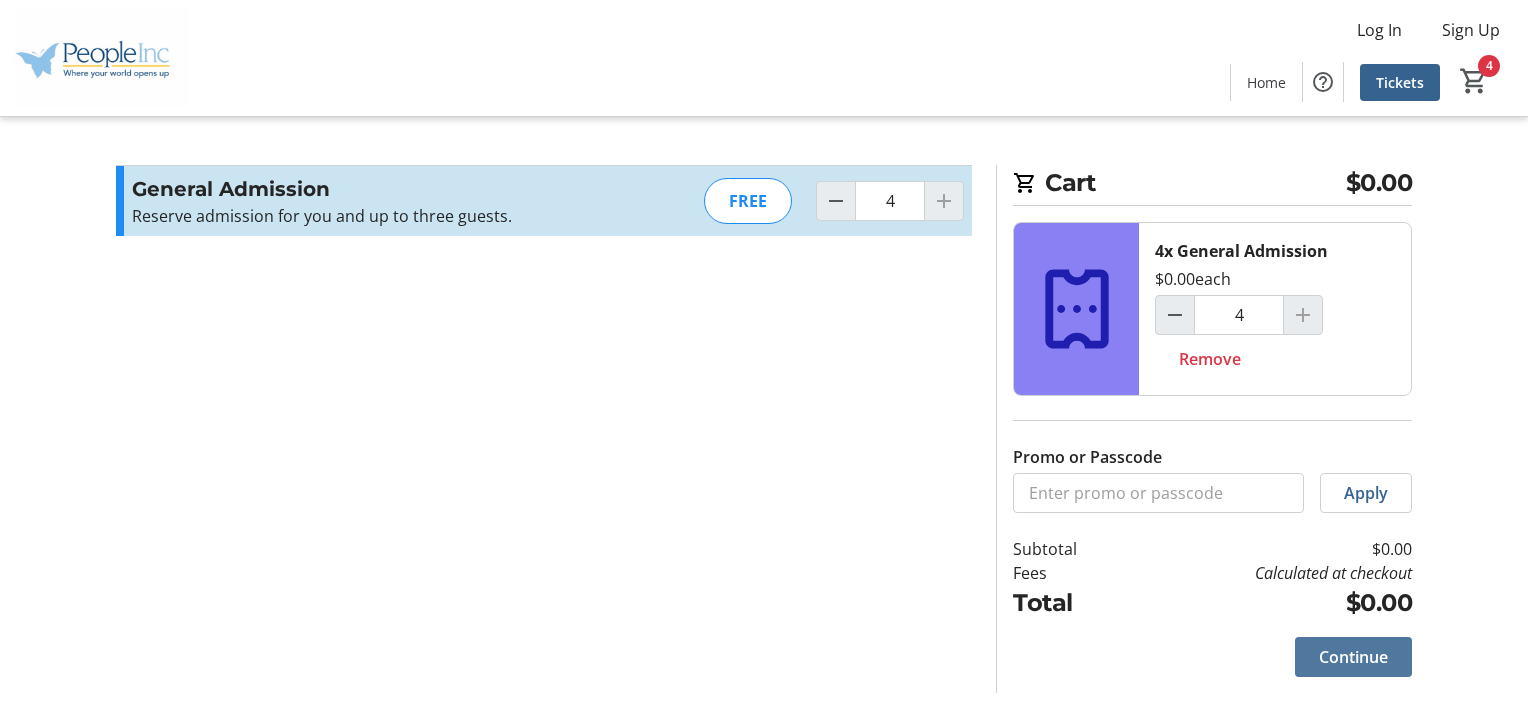 click on "Continue" 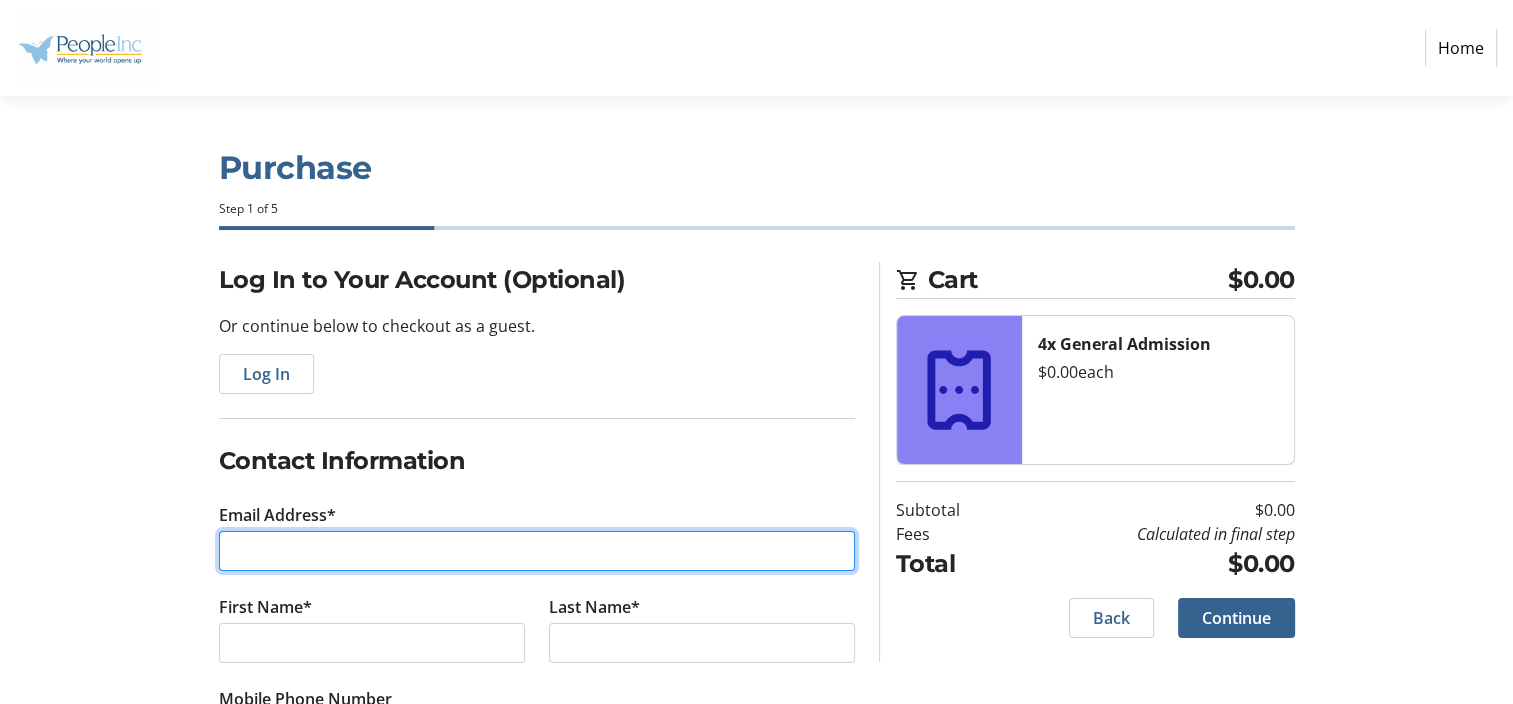 click on "Email Address*" at bounding box center (537, 551) 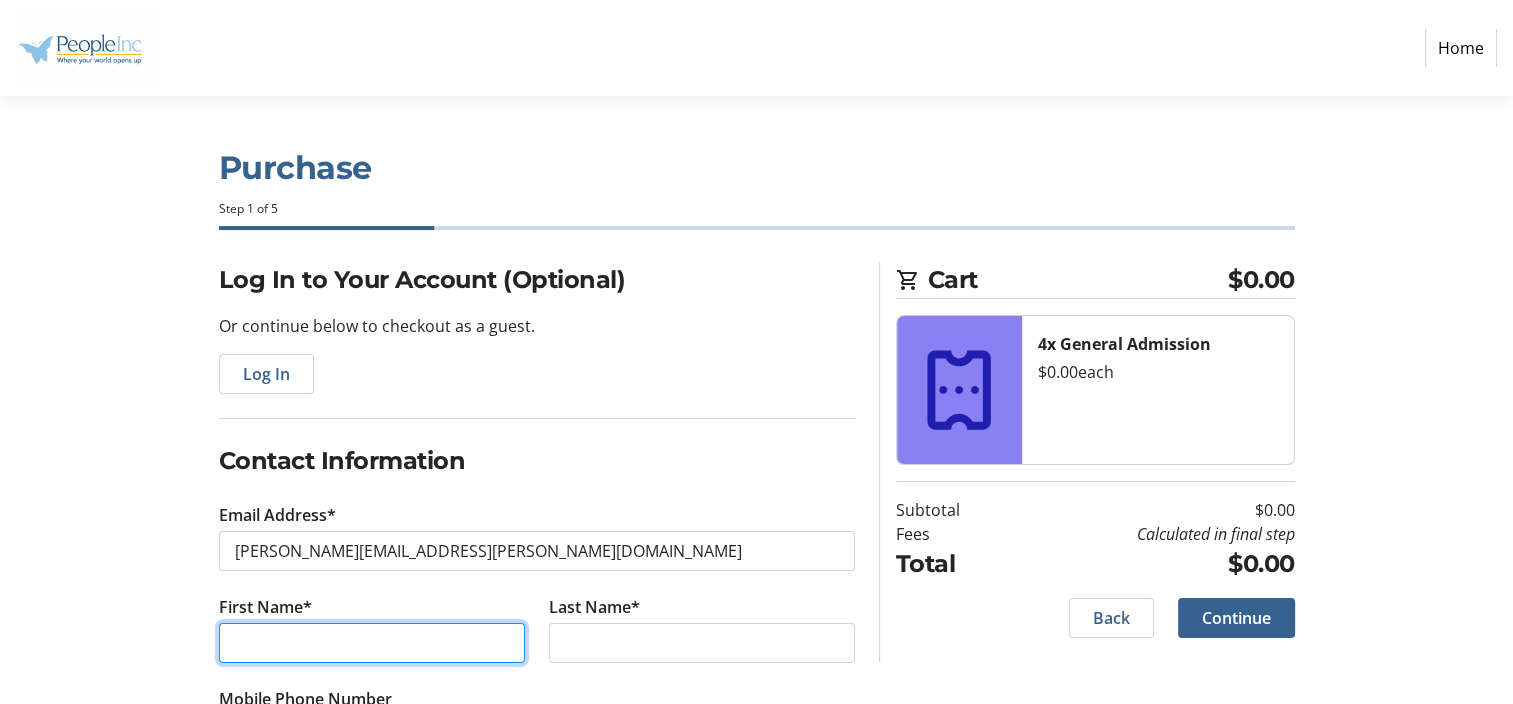 type on "Ronald" 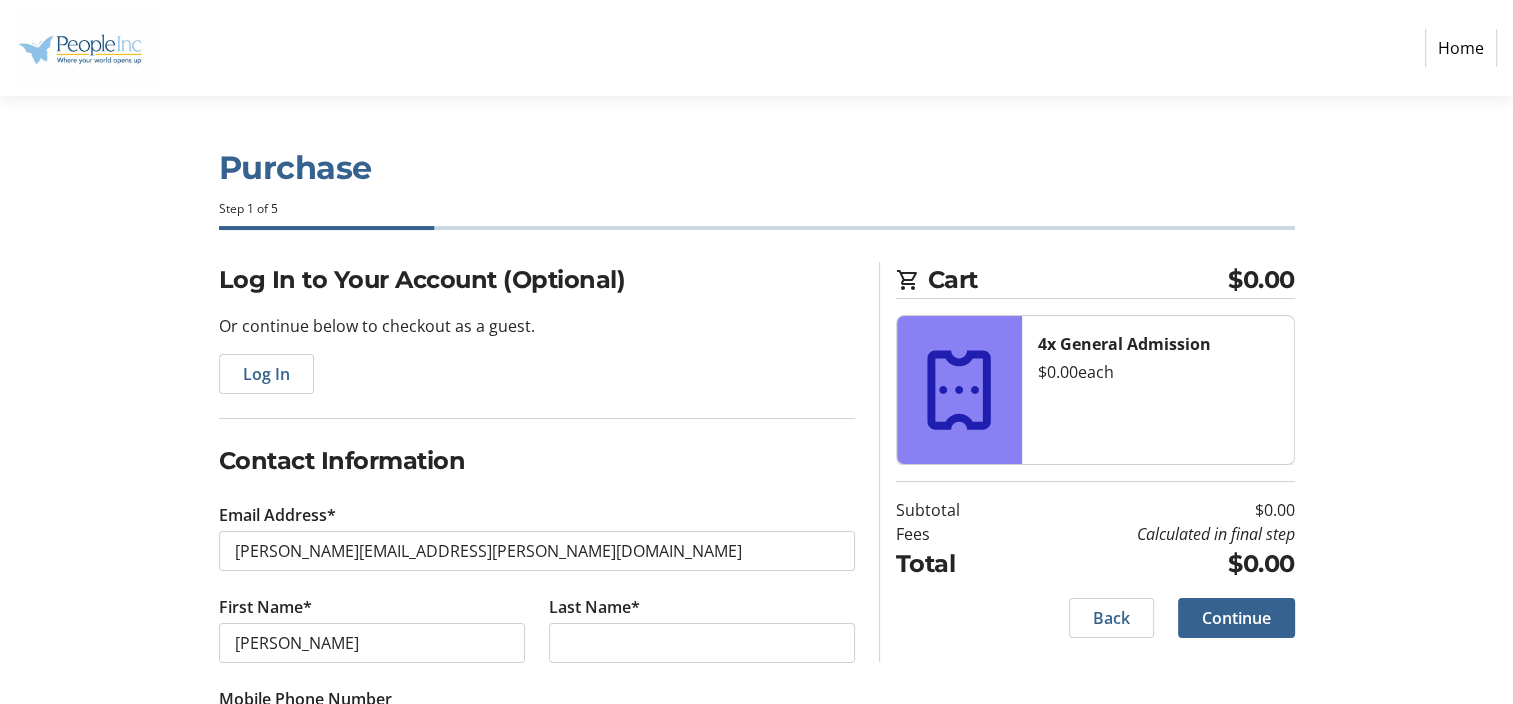 type on "Rutkowski" 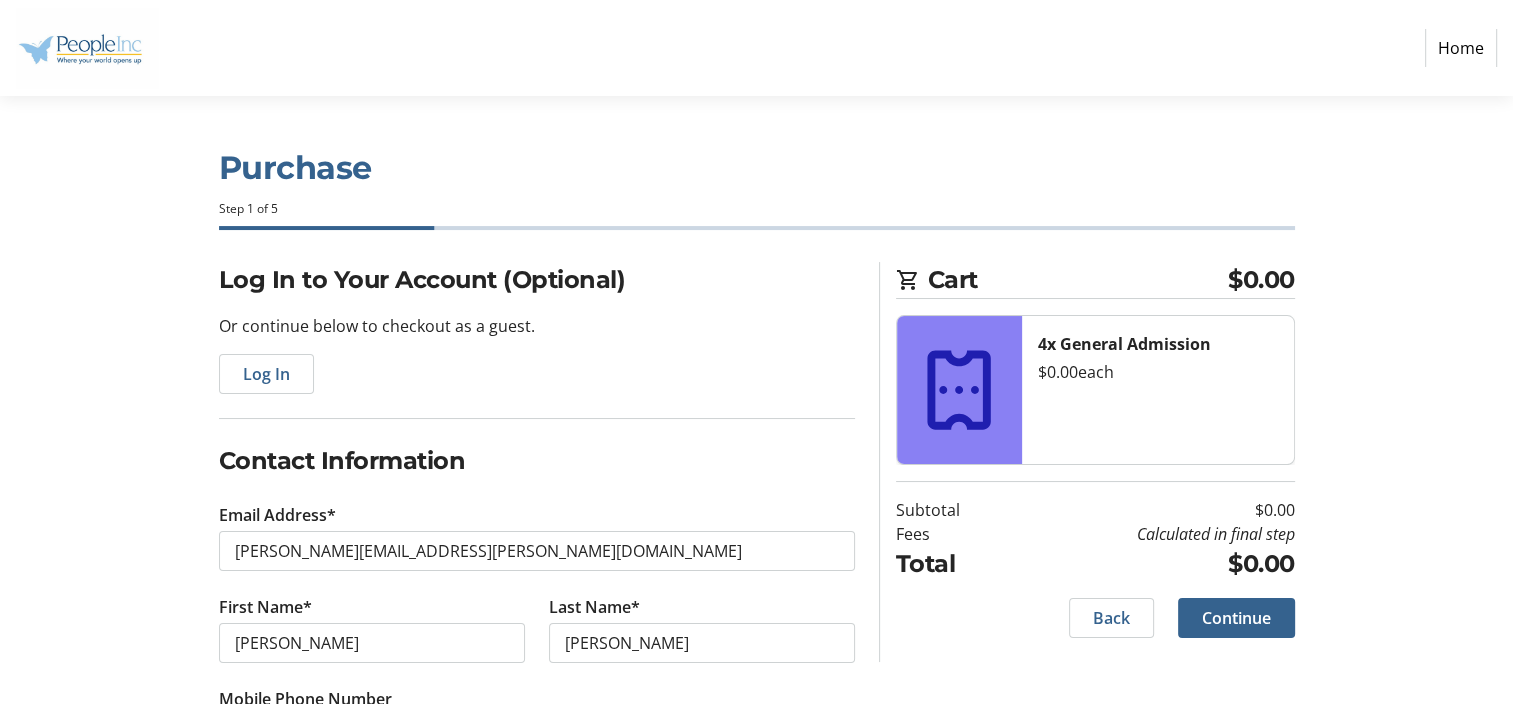 type on "(716) 633-2229" 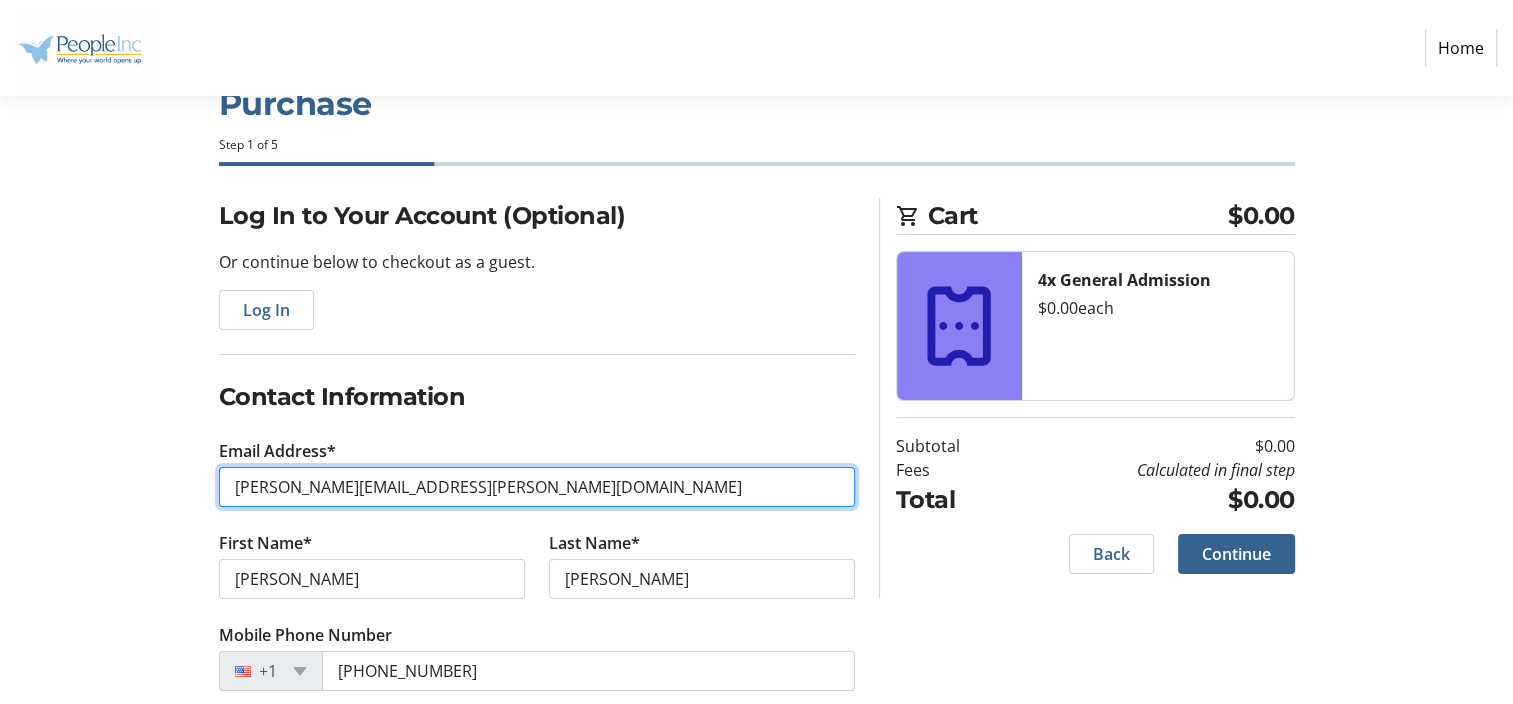 scroll, scrollTop: 97, scrollLeft: 0, axis: vertical 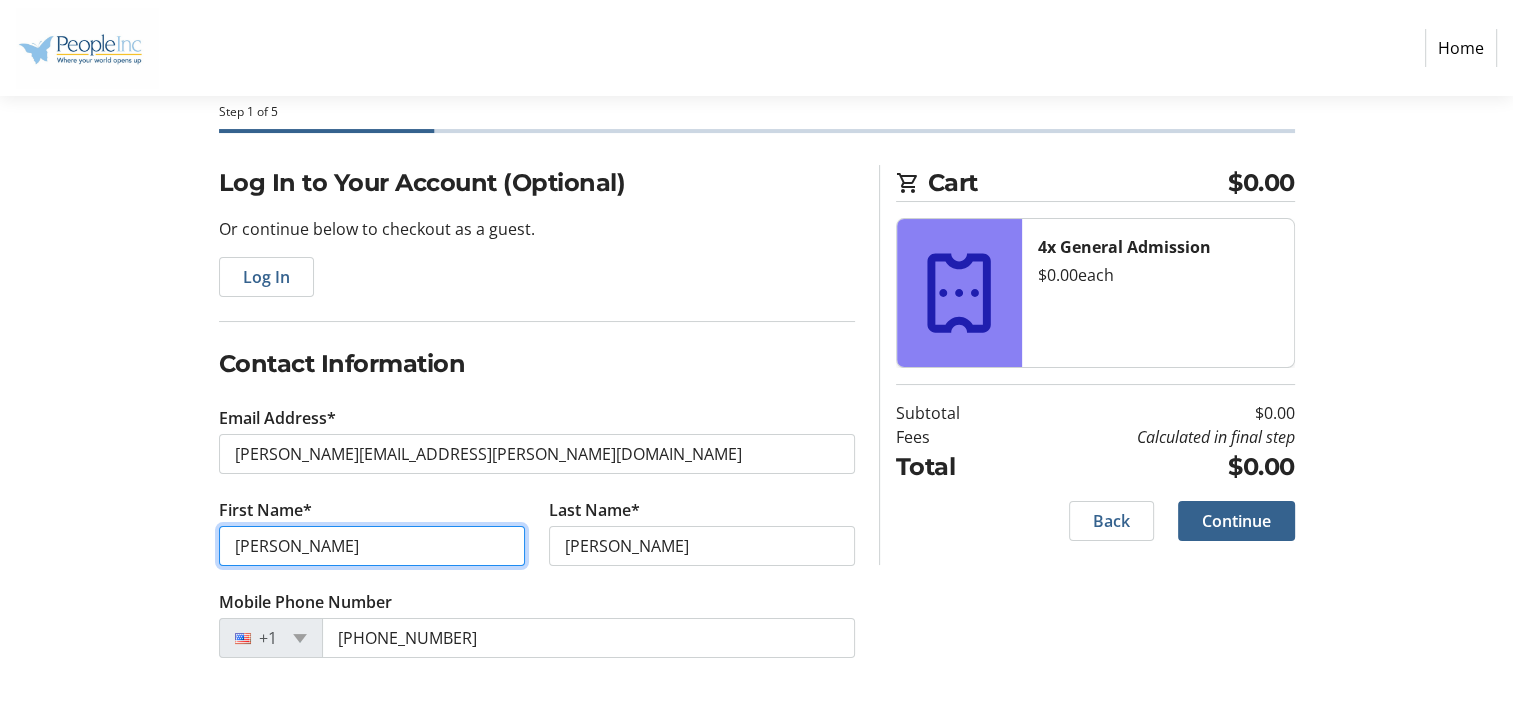 click on "Ronald" at bounding box center (372, 546) 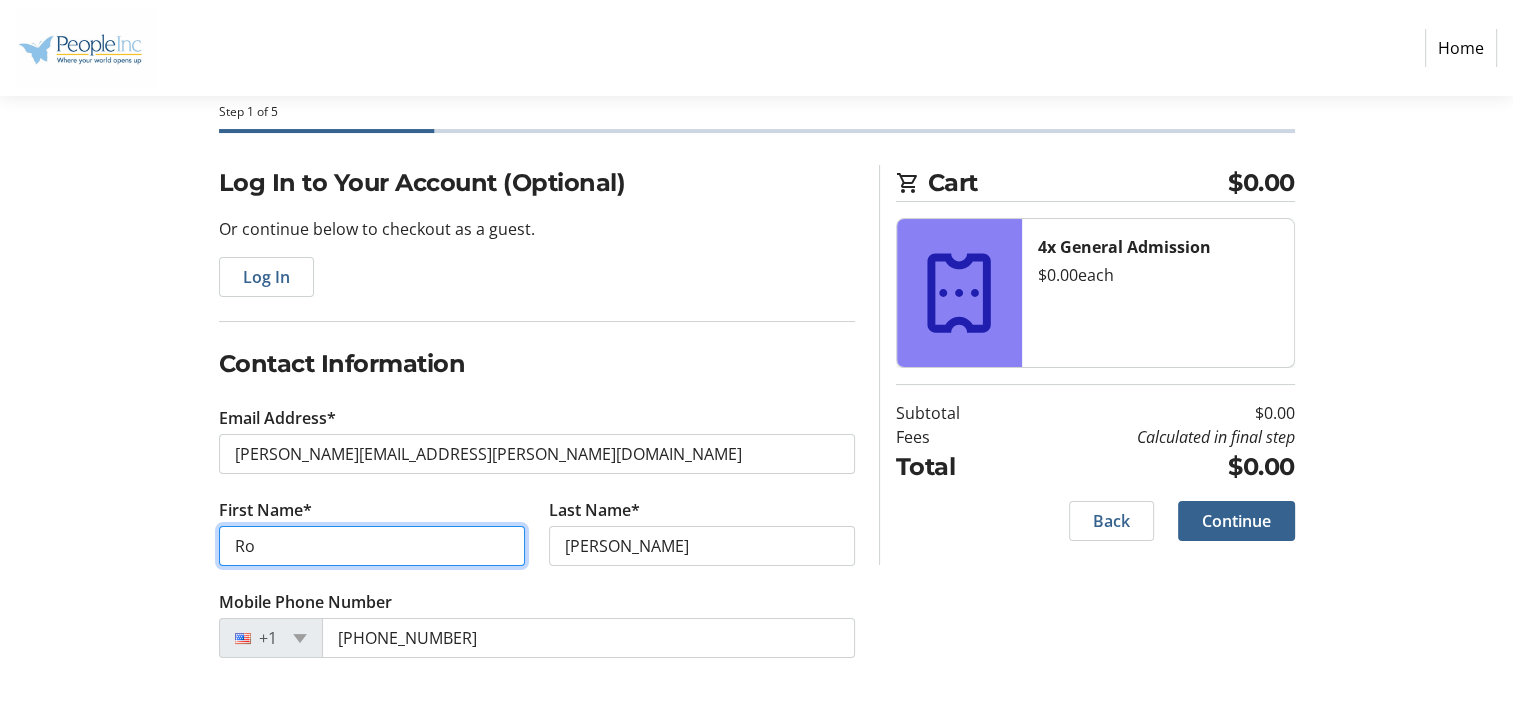 type on "R" 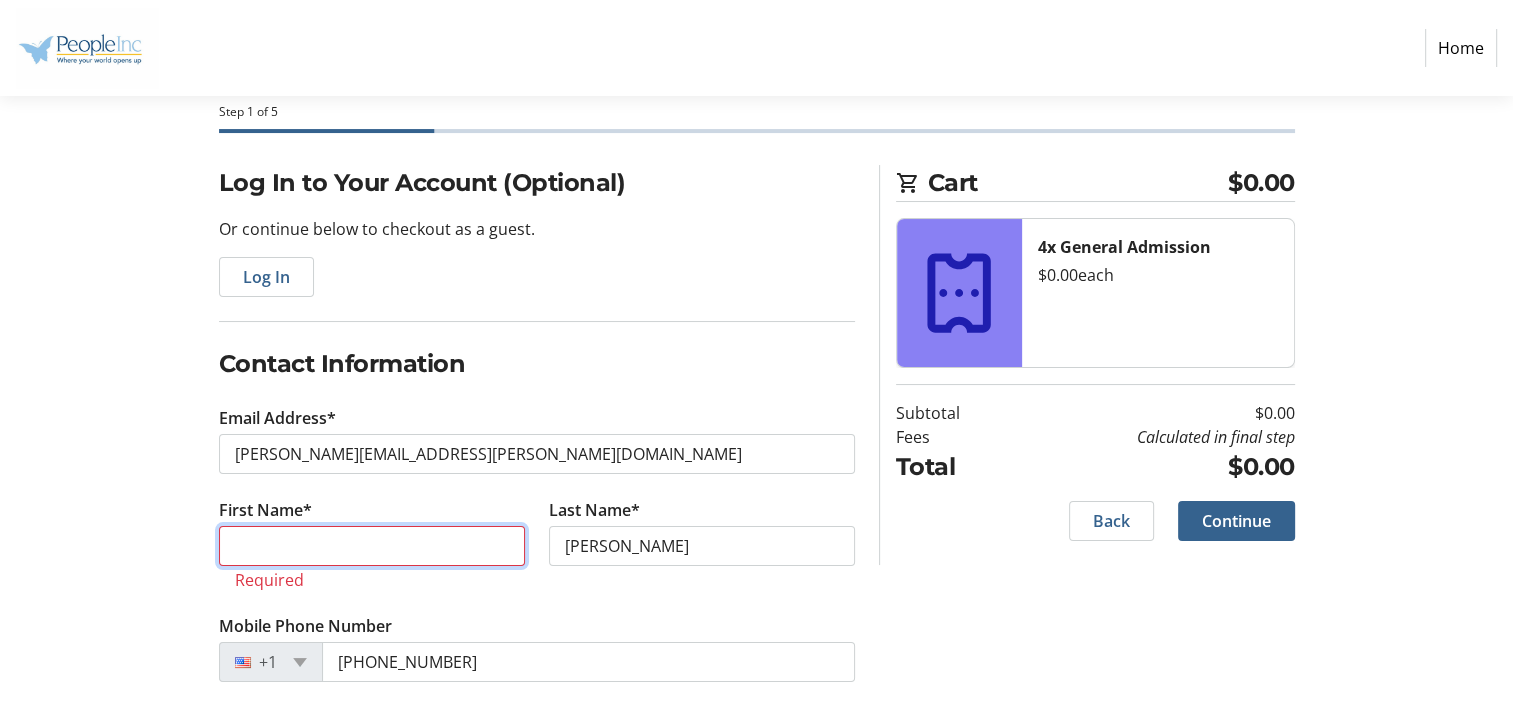 click on "First Name*" at bounding box center (372, 546) 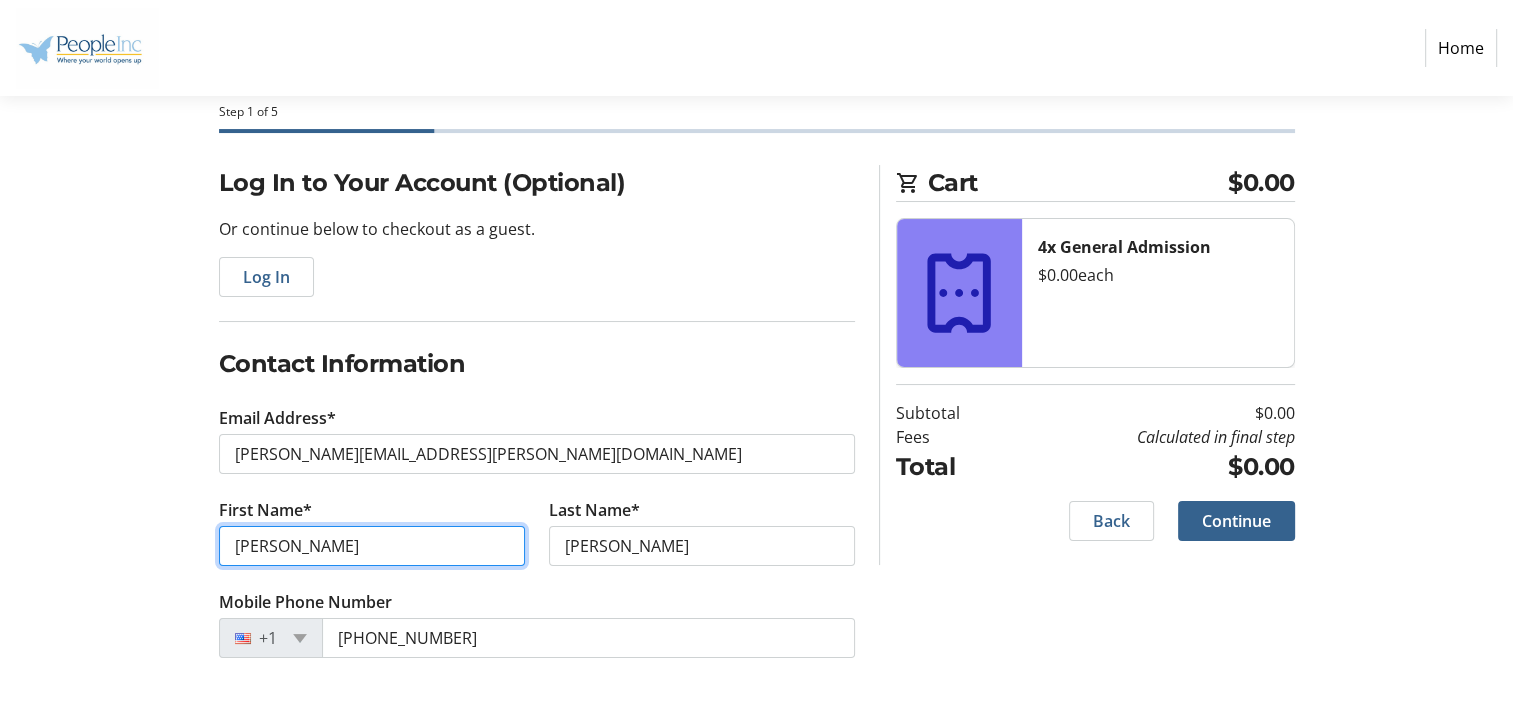 type on "Robin" 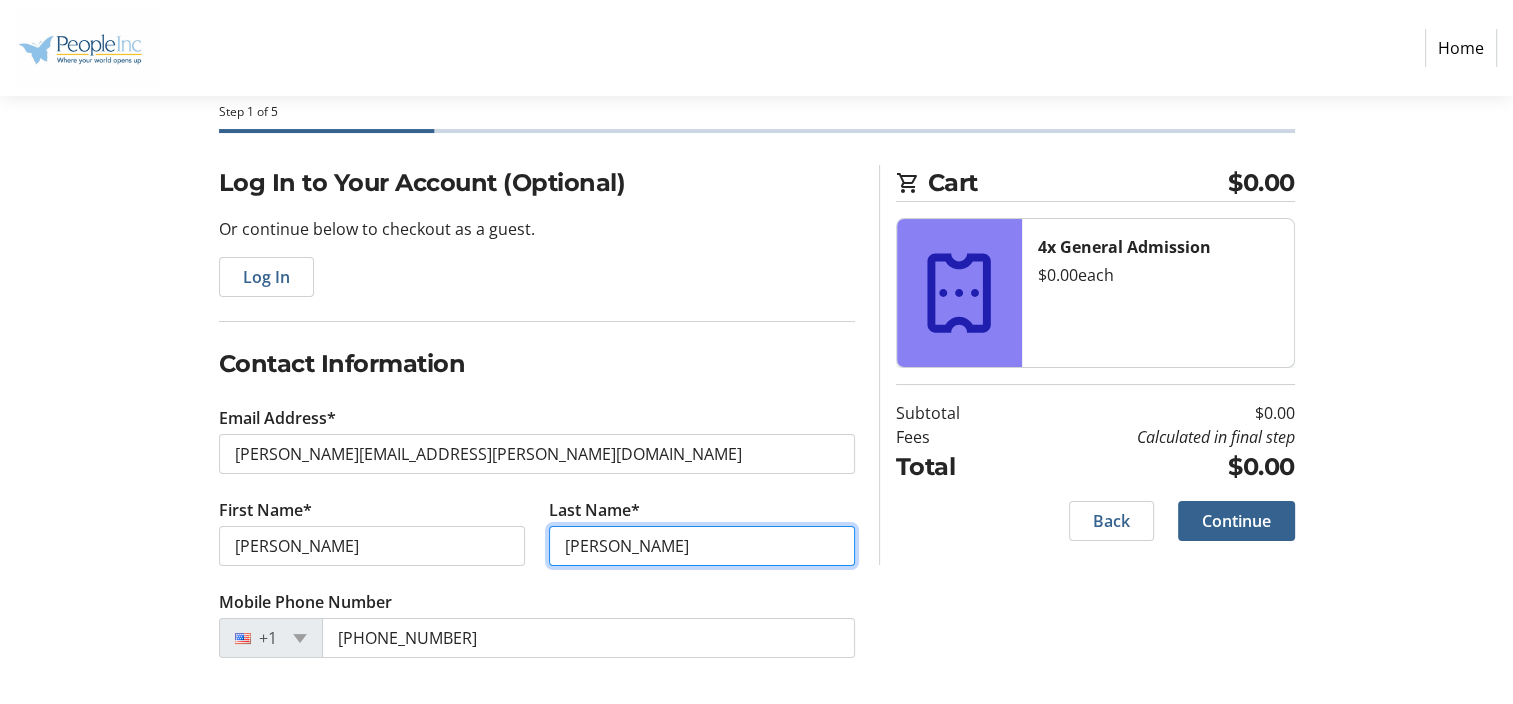 click on "Rutkowski" at bounding box center [702, 546] 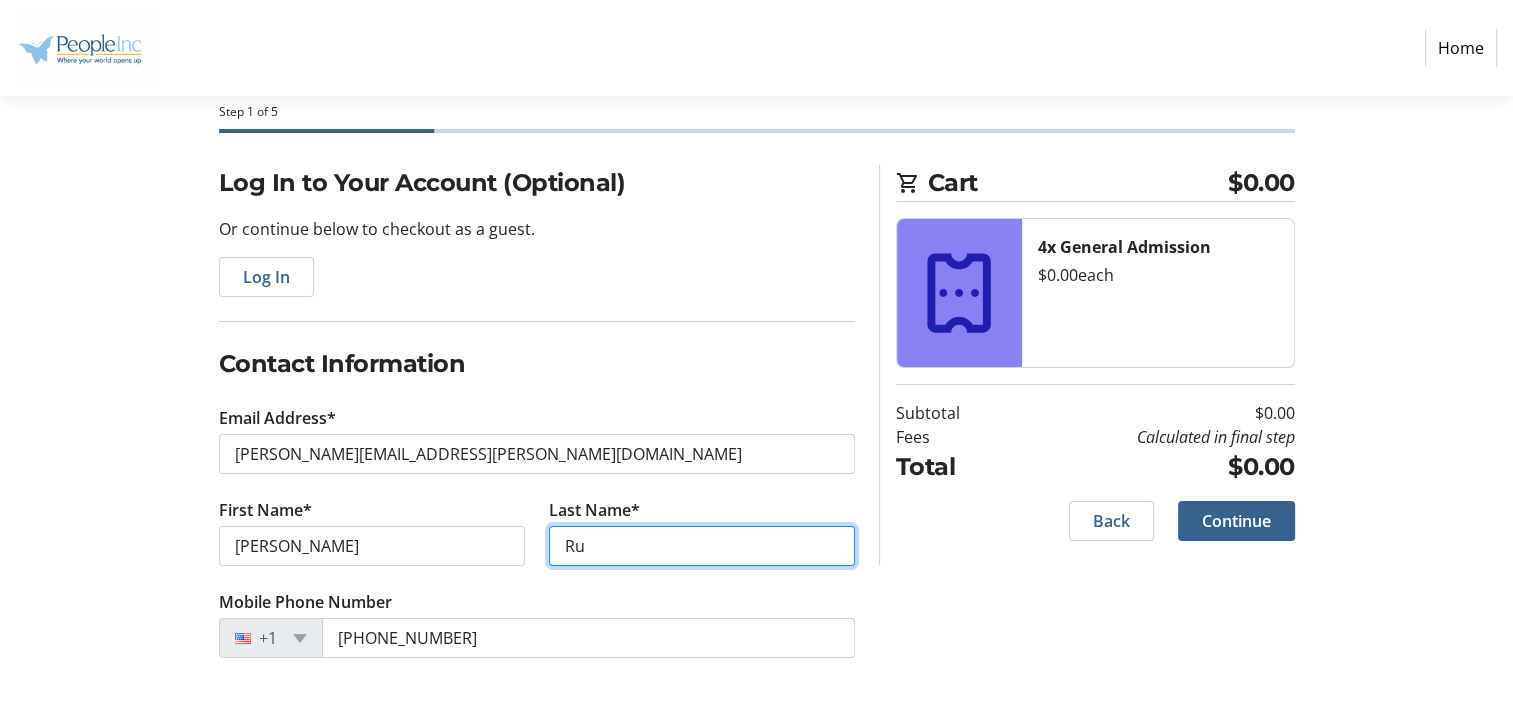 type on "R" 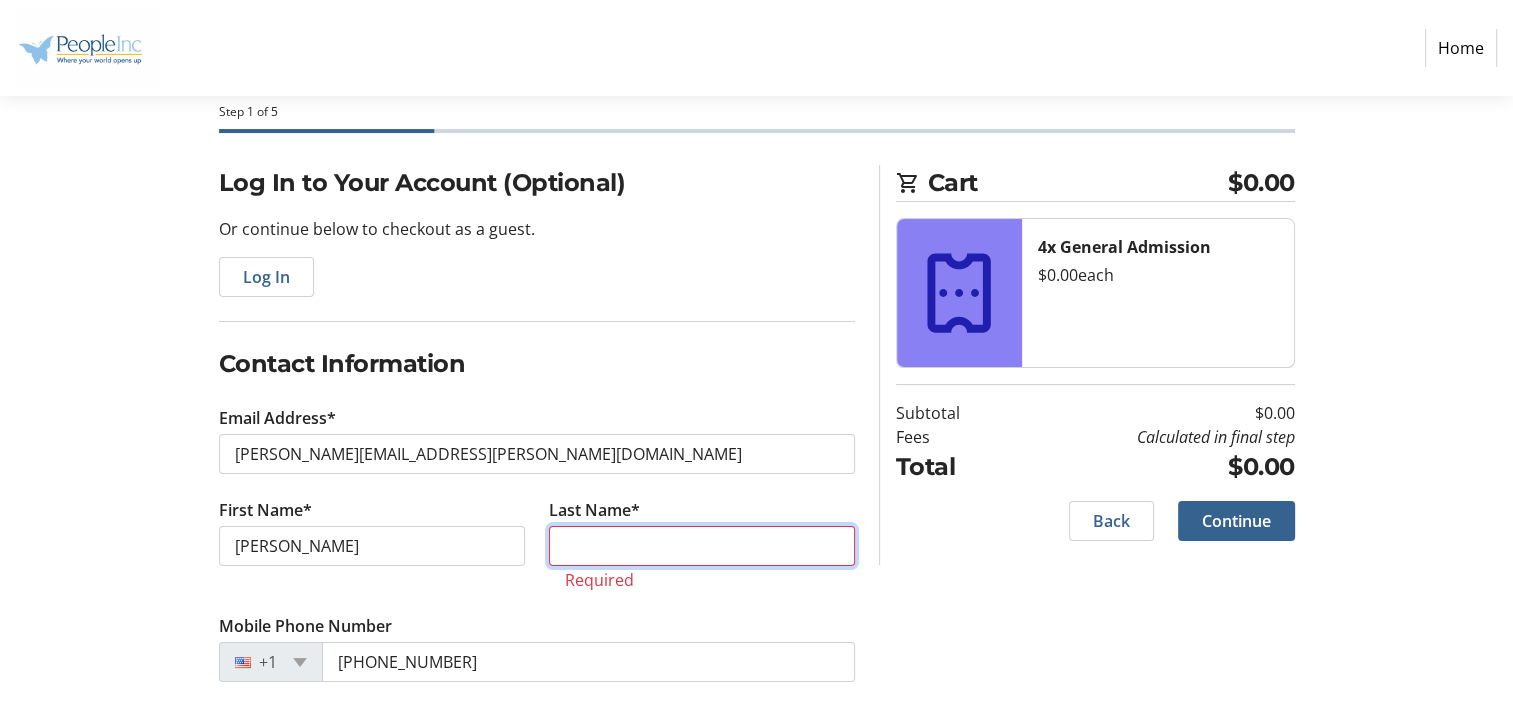 type 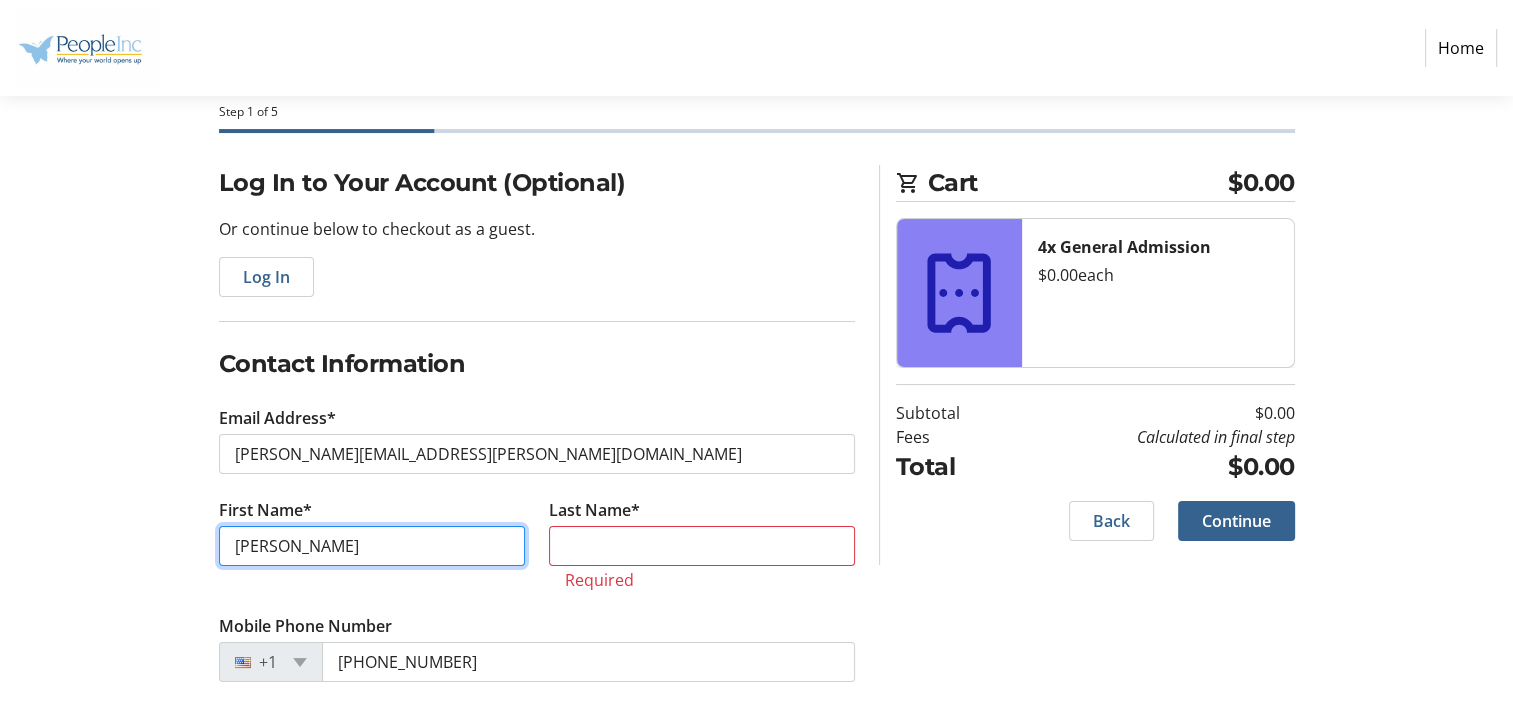 click on "Robin" at bounding box center (372, 546) 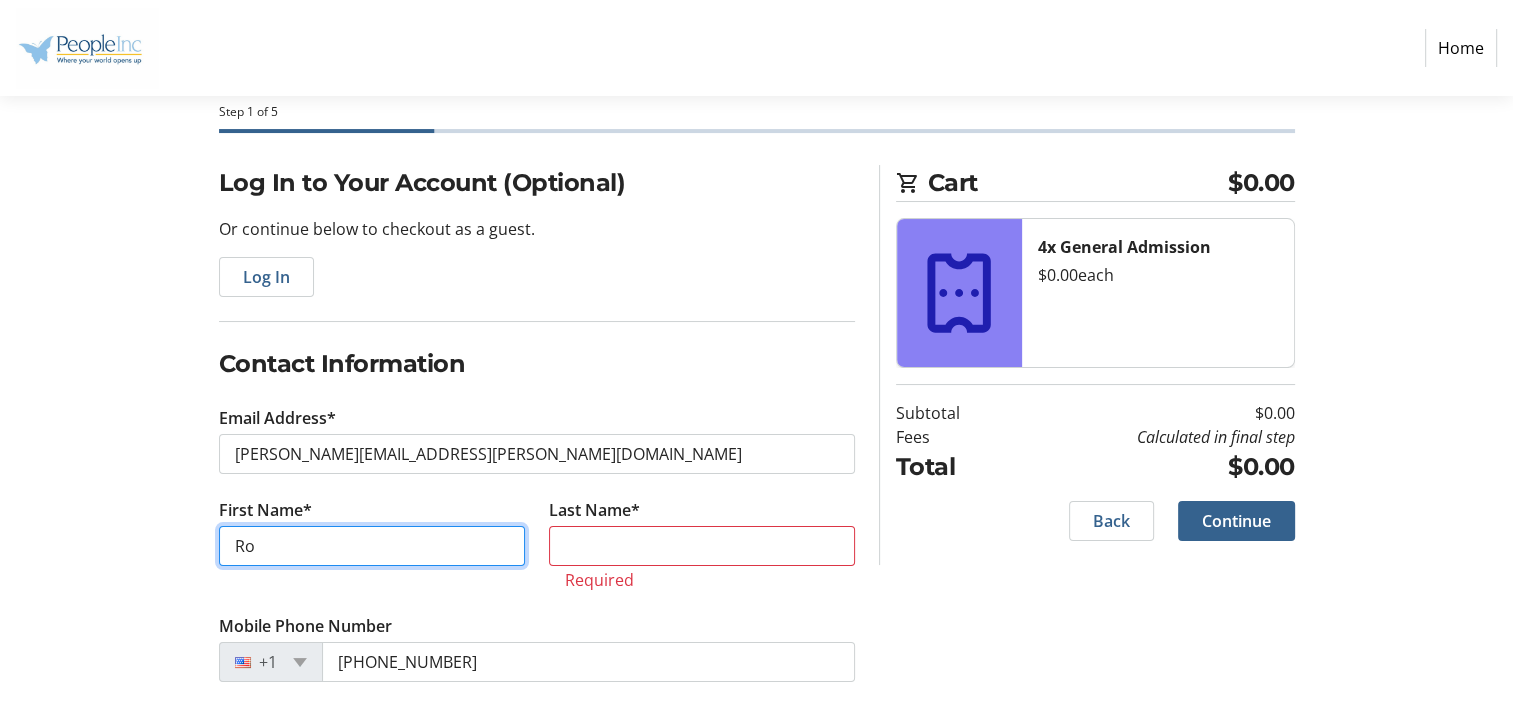 type on "R" 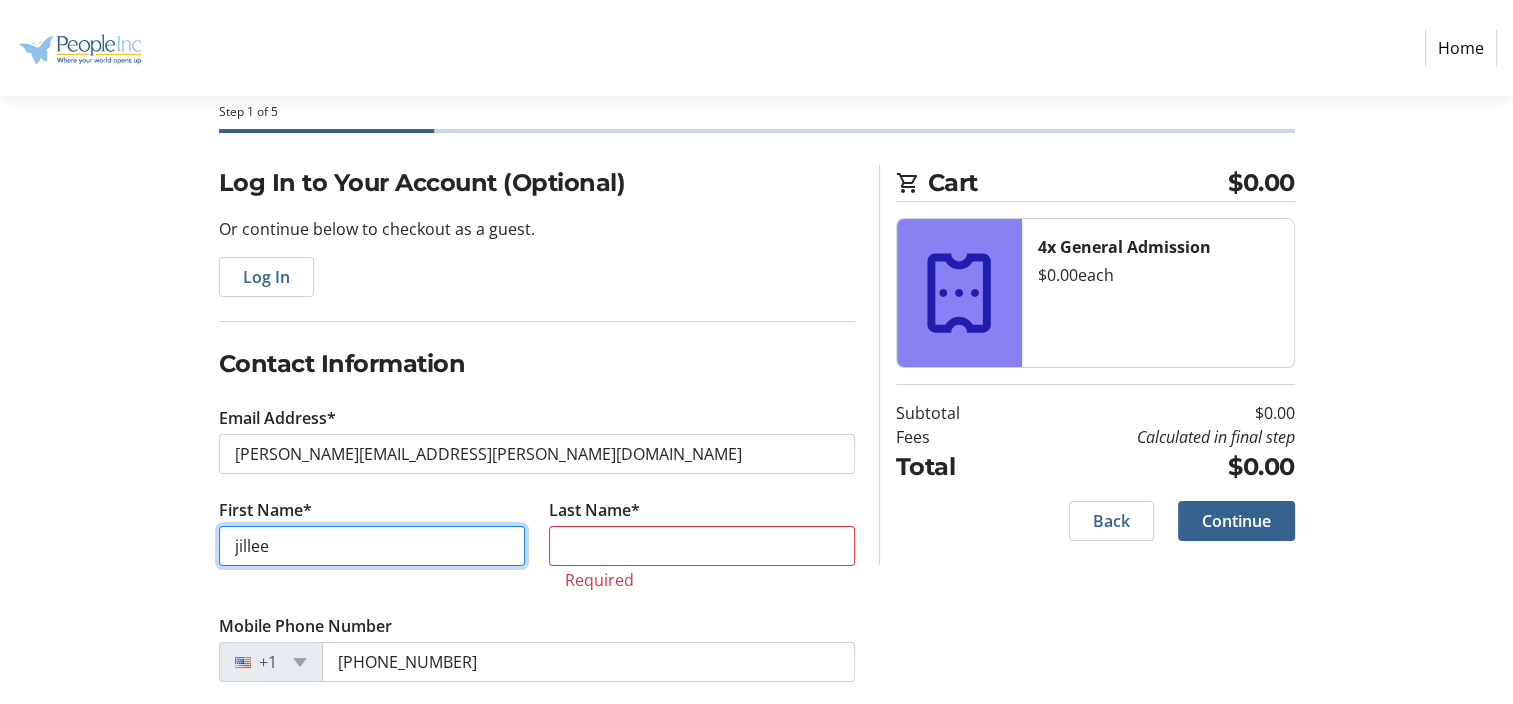 type on "Jilleen" 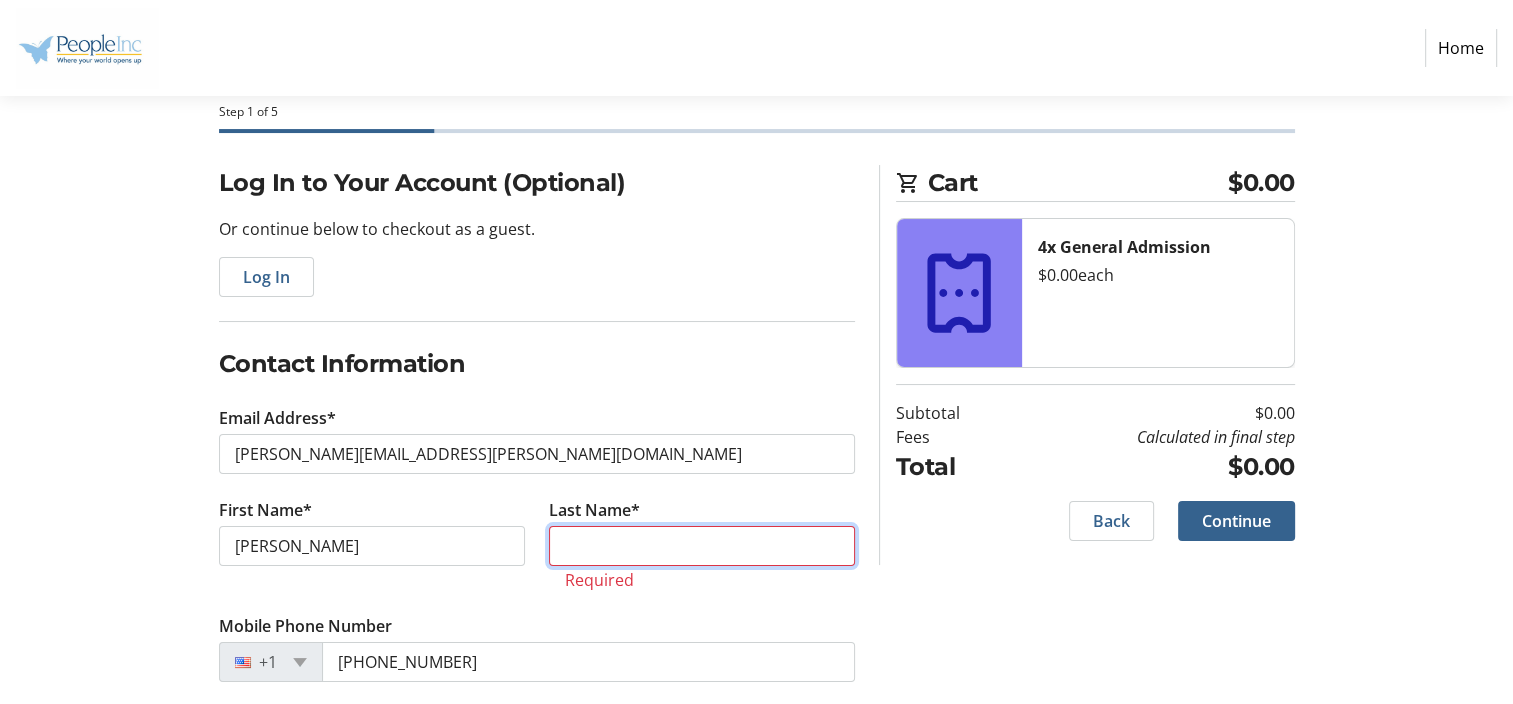 type on "Tooke" 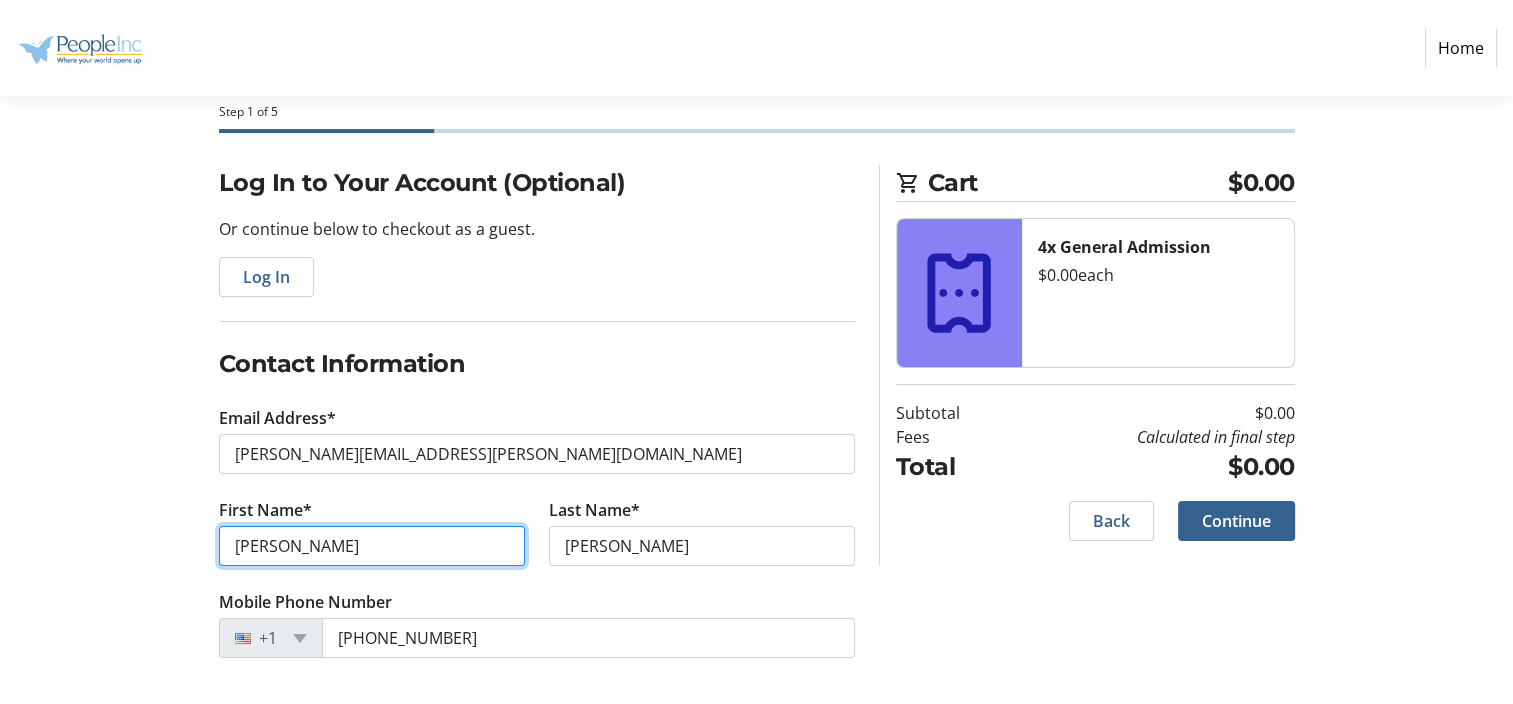 click on "Robin" at bounding box center (372, 546) 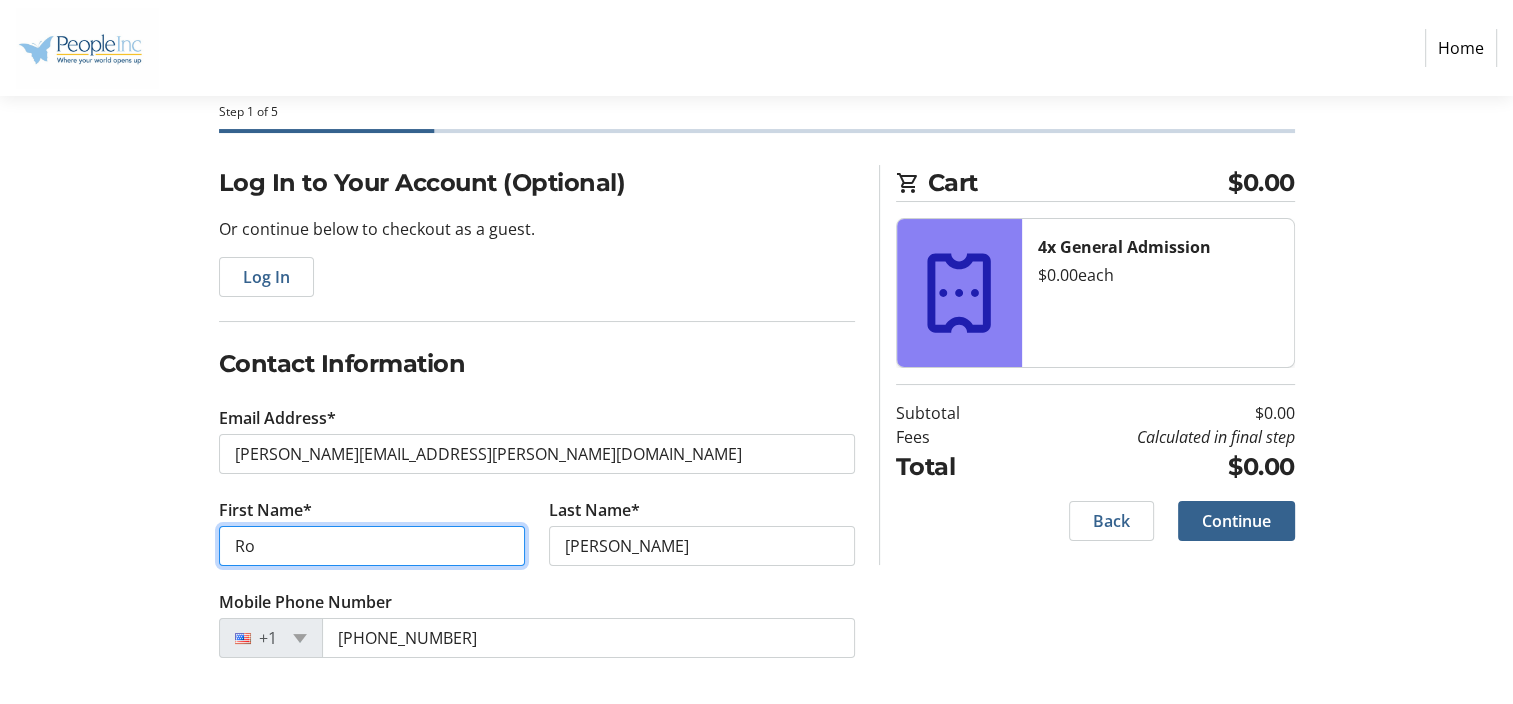 type on "R" 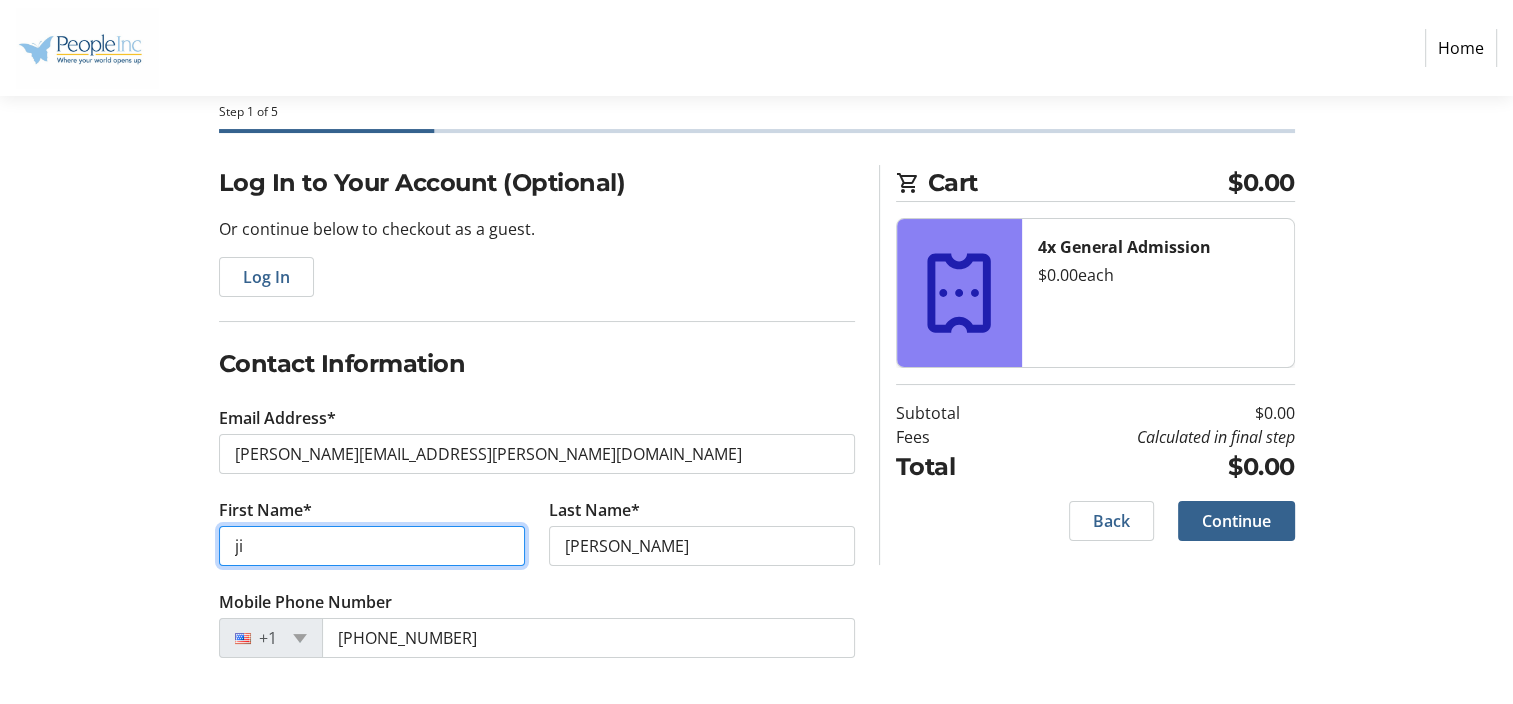 type on "Jilleen" 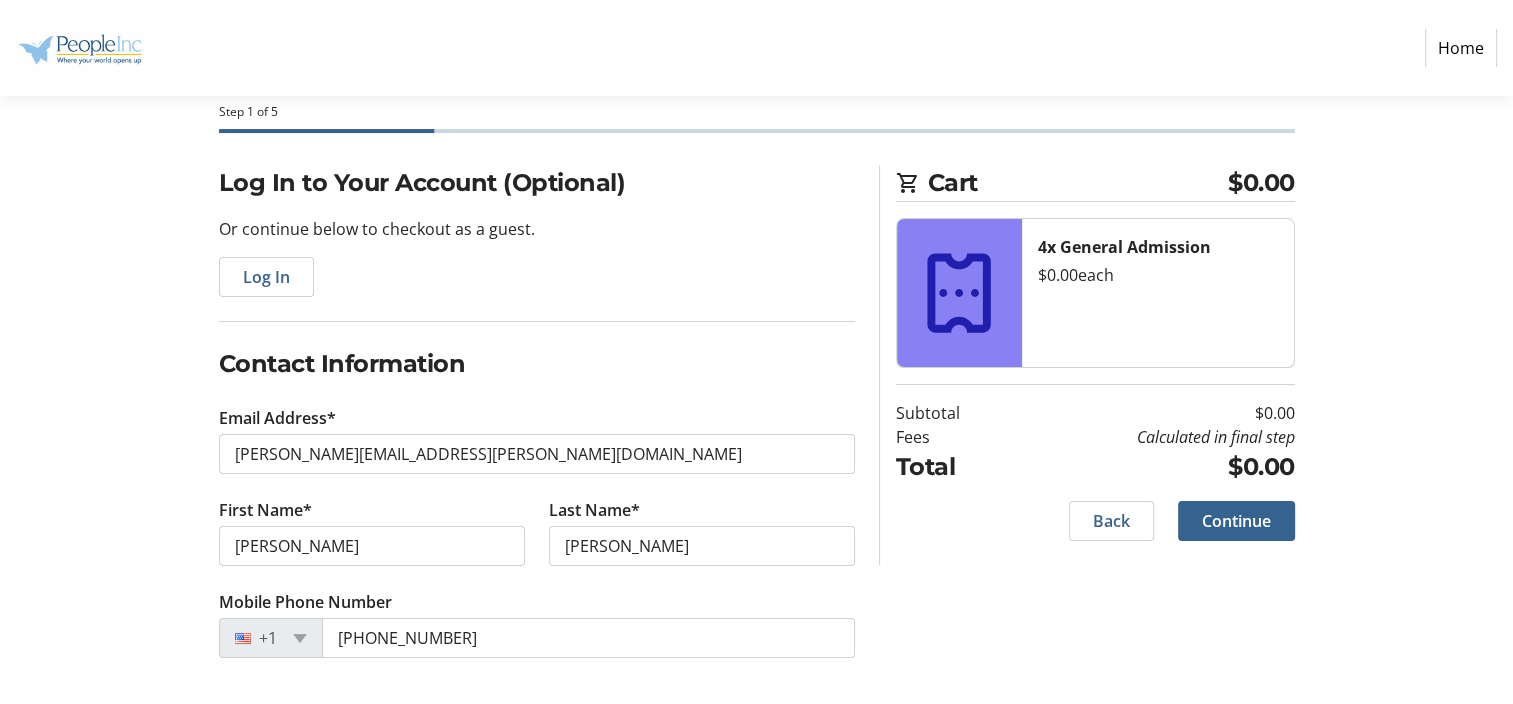 drag, startPoint x: 726, startPoint y: 592, endPoint x: 737, endPoint y: 588, distance: 11.7046995 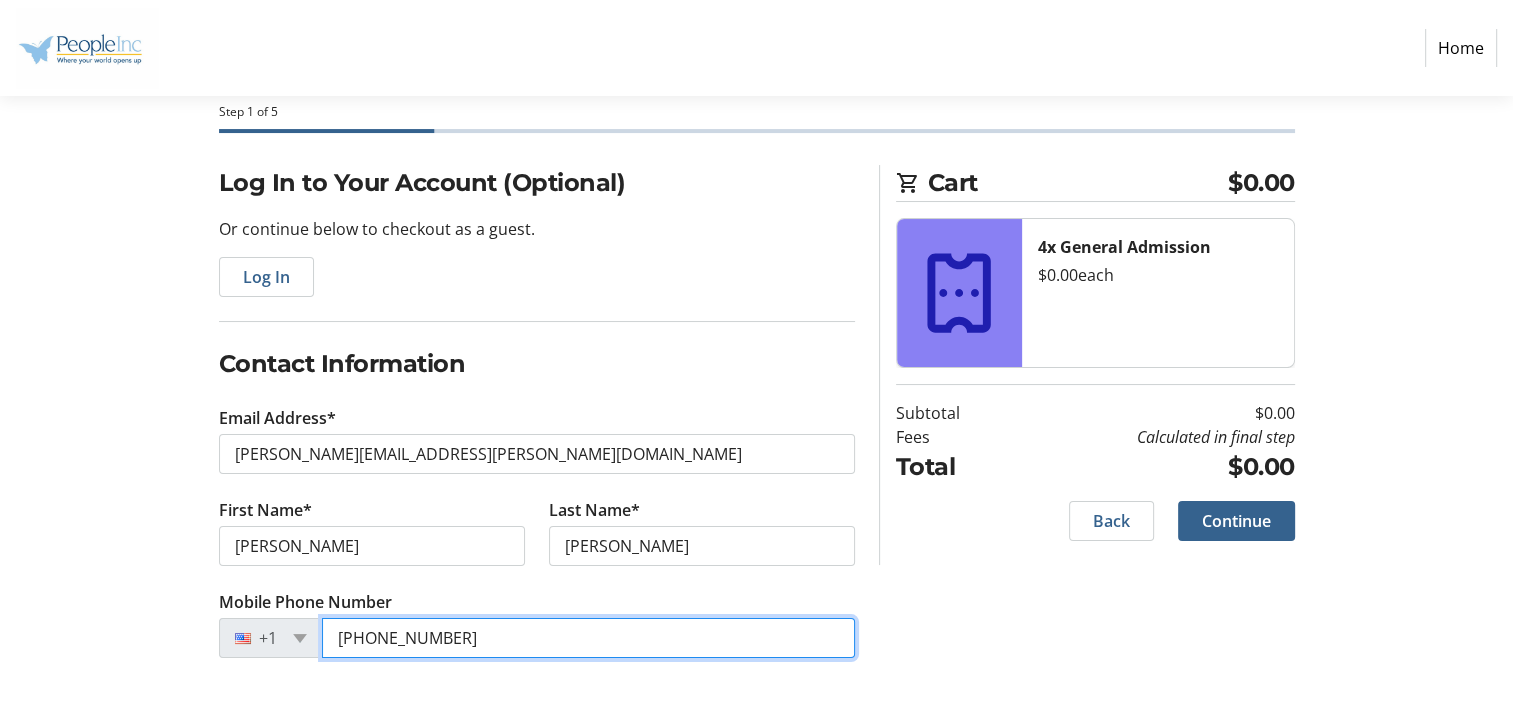 click on "(716) 633-2229" at bounding box center (588, 638) 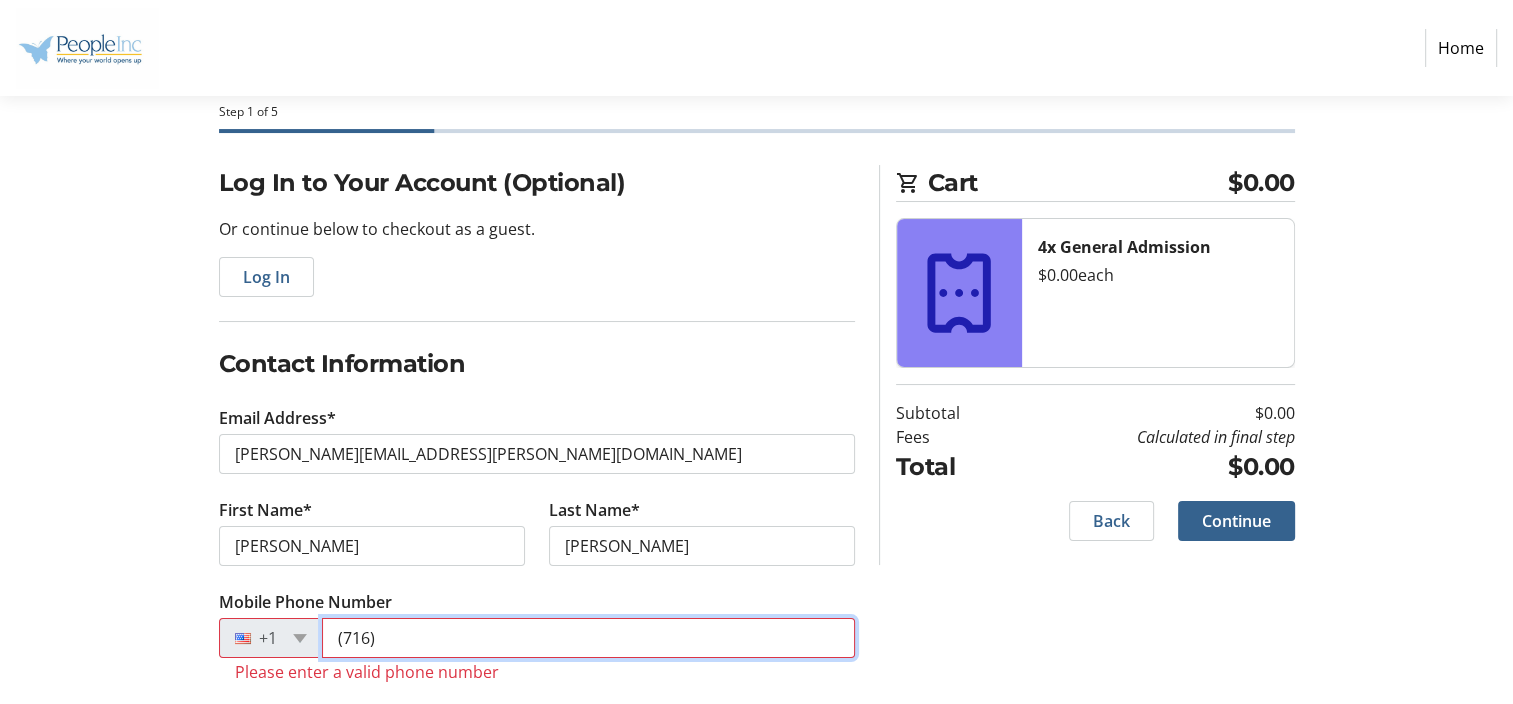 click on "(716)" at bounding box center (588, 638) 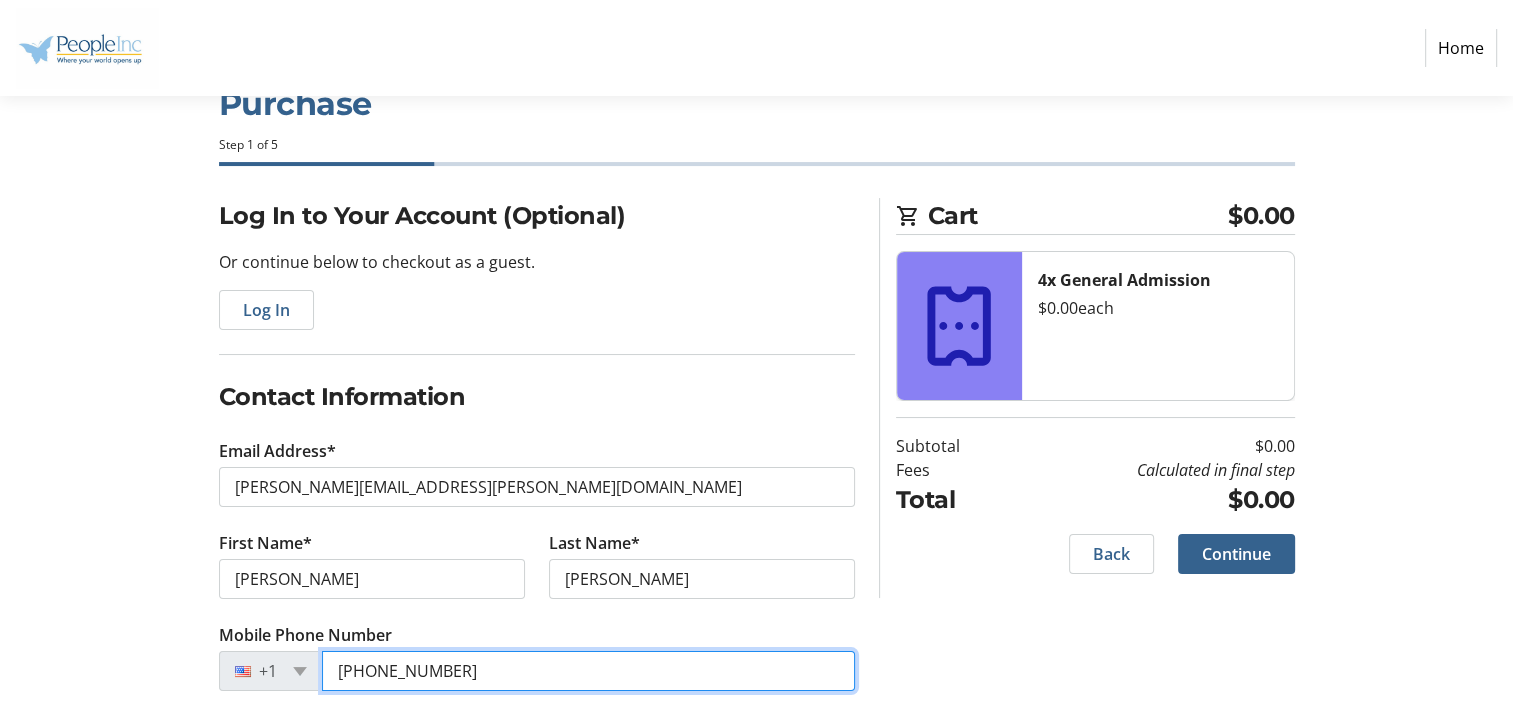 scroll, scrollTop: 97, scrollLeft: 0, axis: vertical 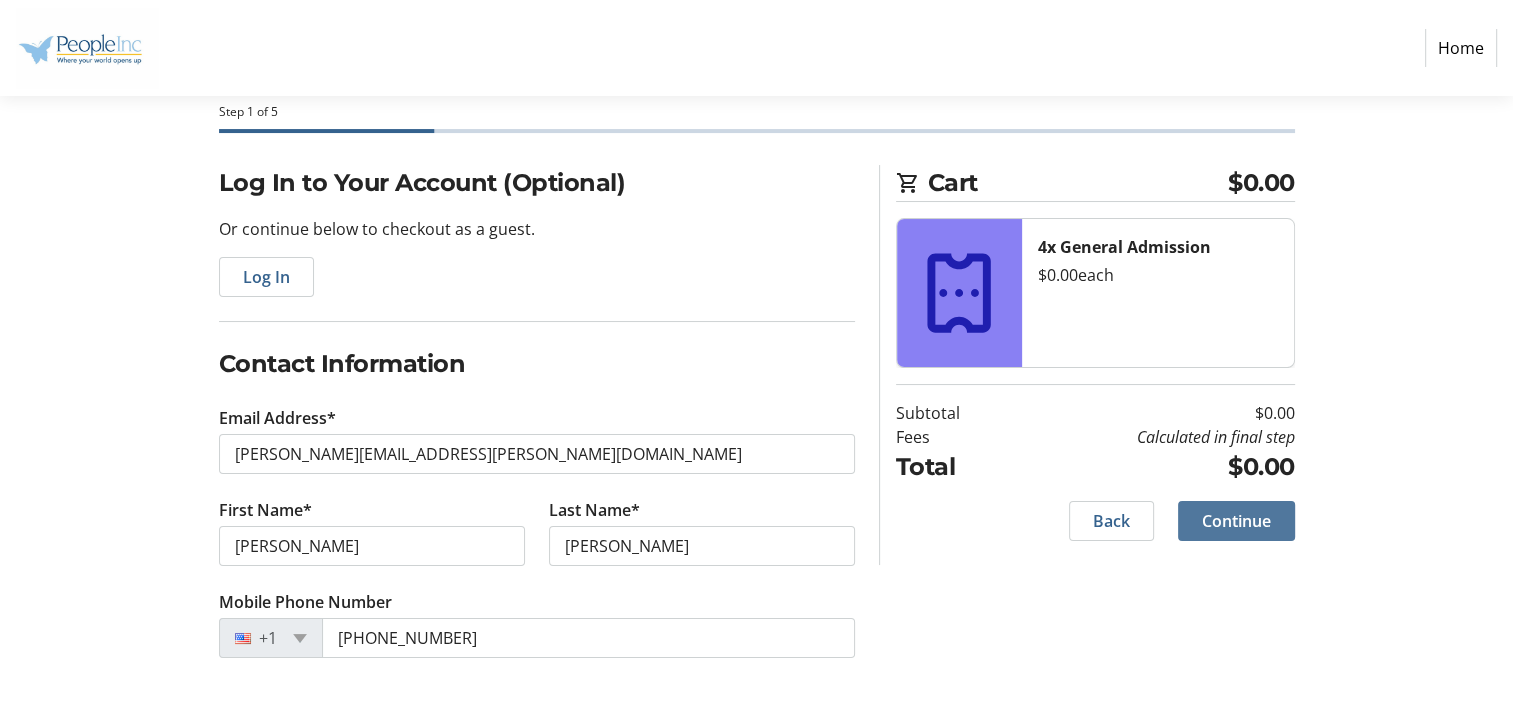 click on "Continue" 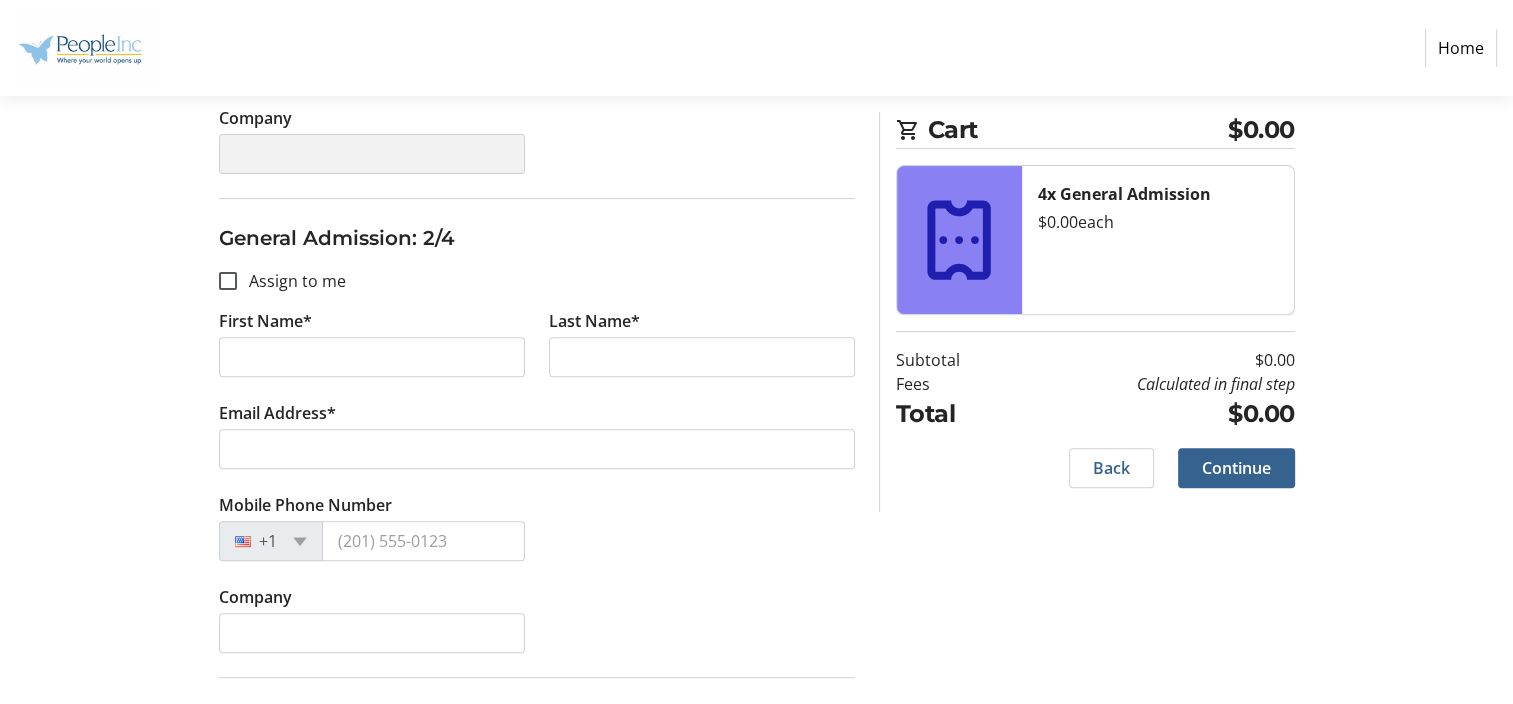 scroll, scrollTop: 700, scrollLeft: 0, axis: vertical 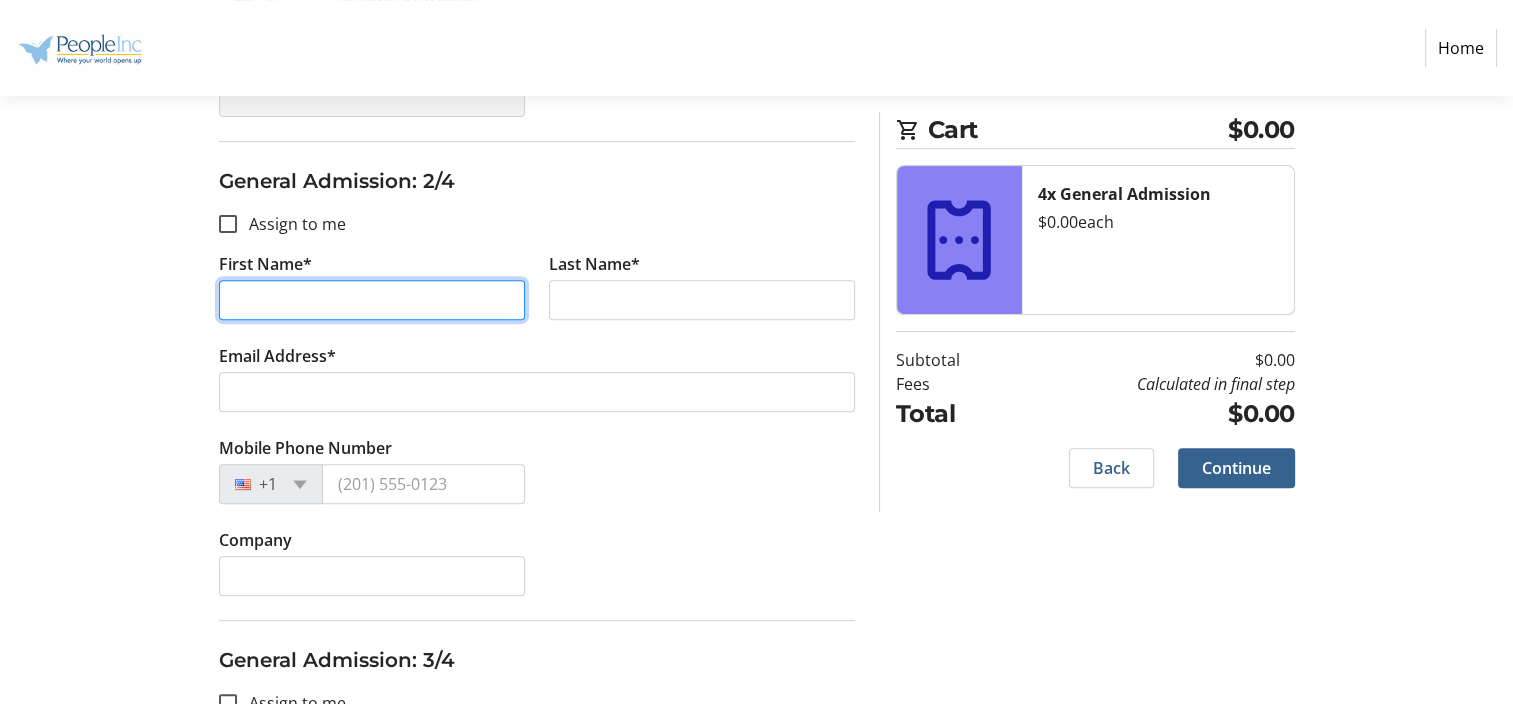 click on "First Name*" at bounding box center [372, 300] 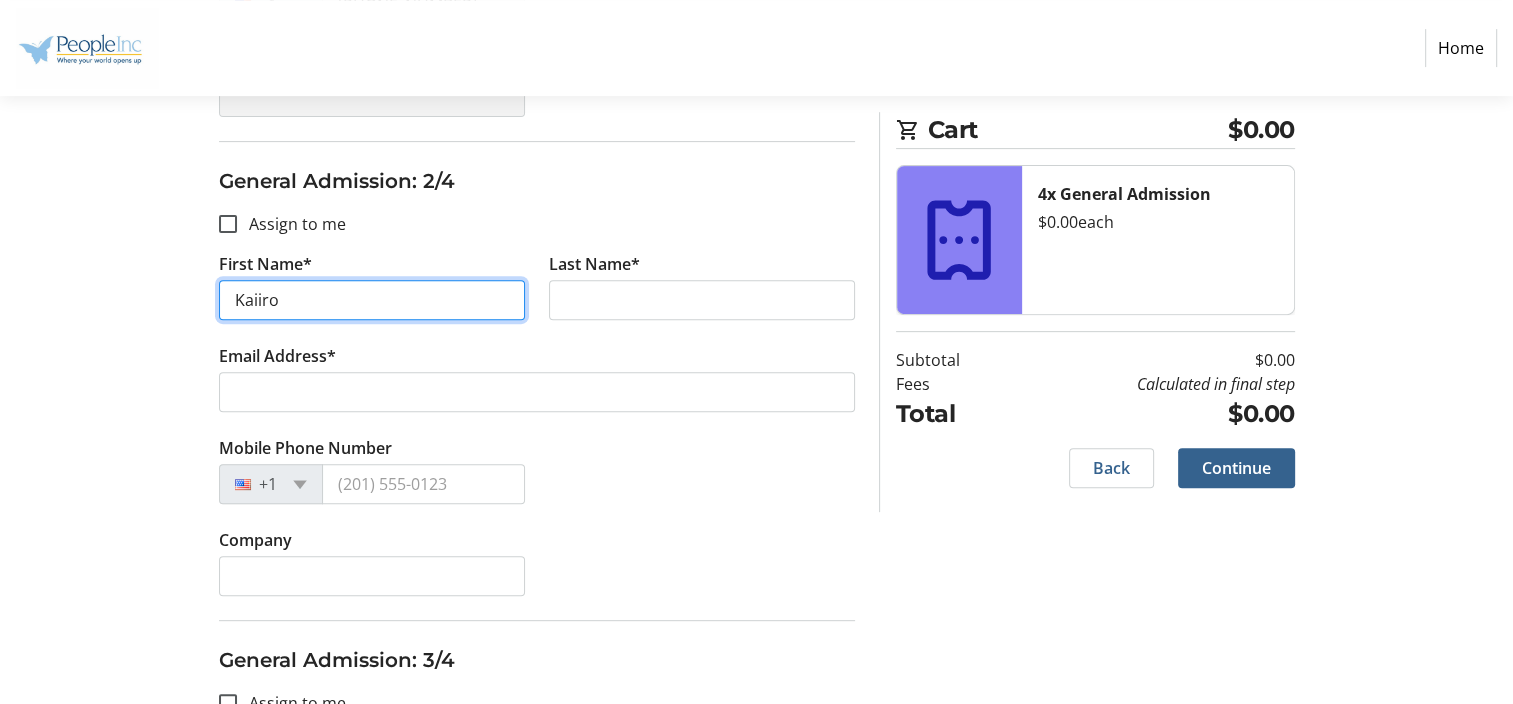 type on "Kaiiro" 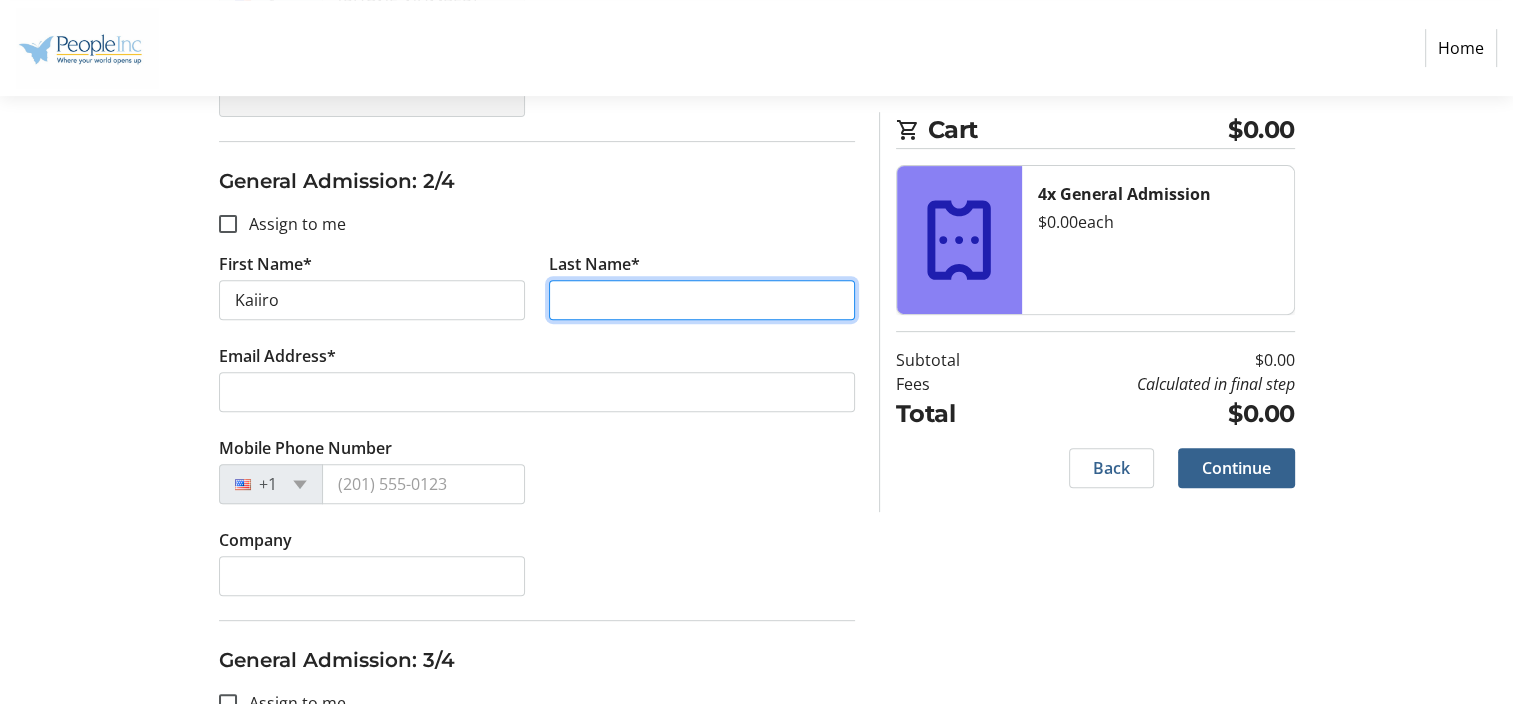 click on "Last Name*" at bounding box center (702, 300) 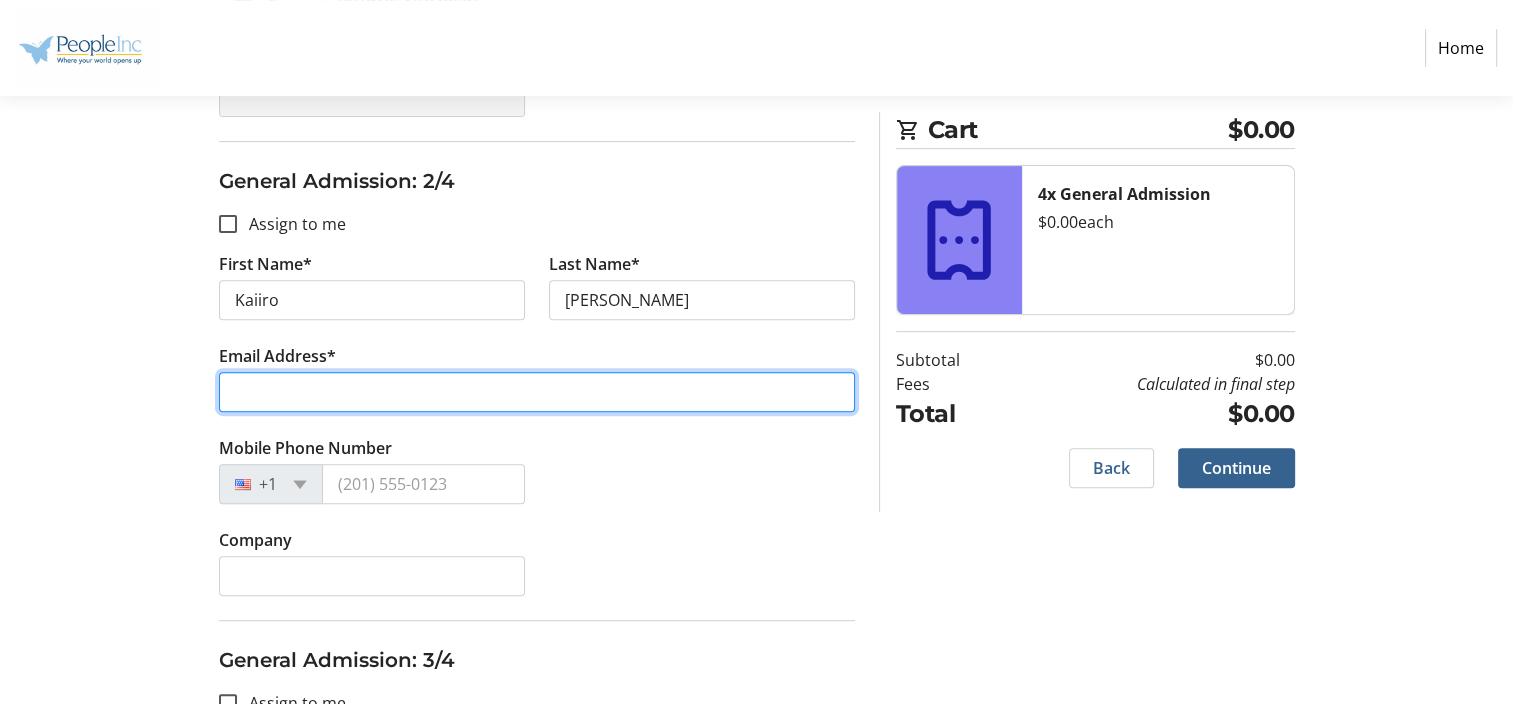 type on "jilleen.tooke@people-inc.org" 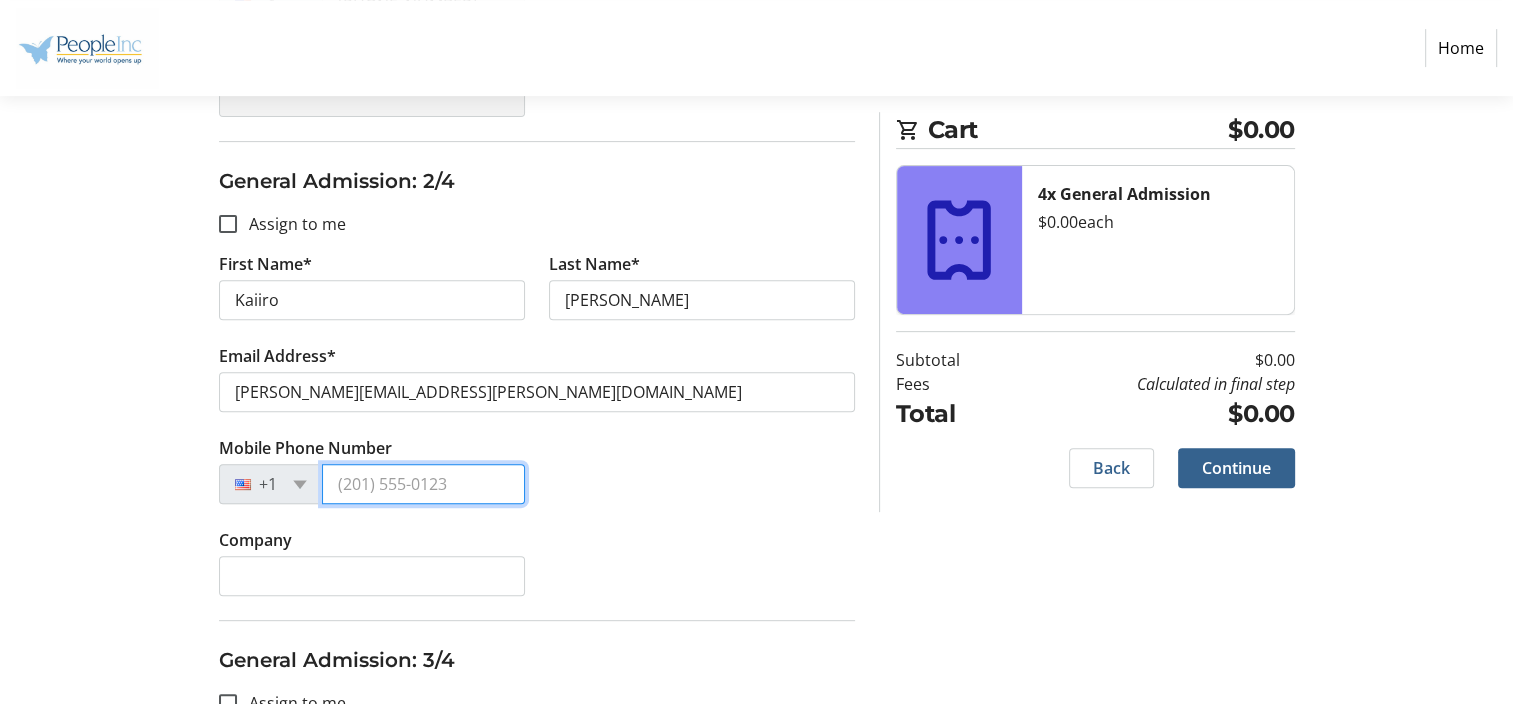 type on "(716) 514-0601" 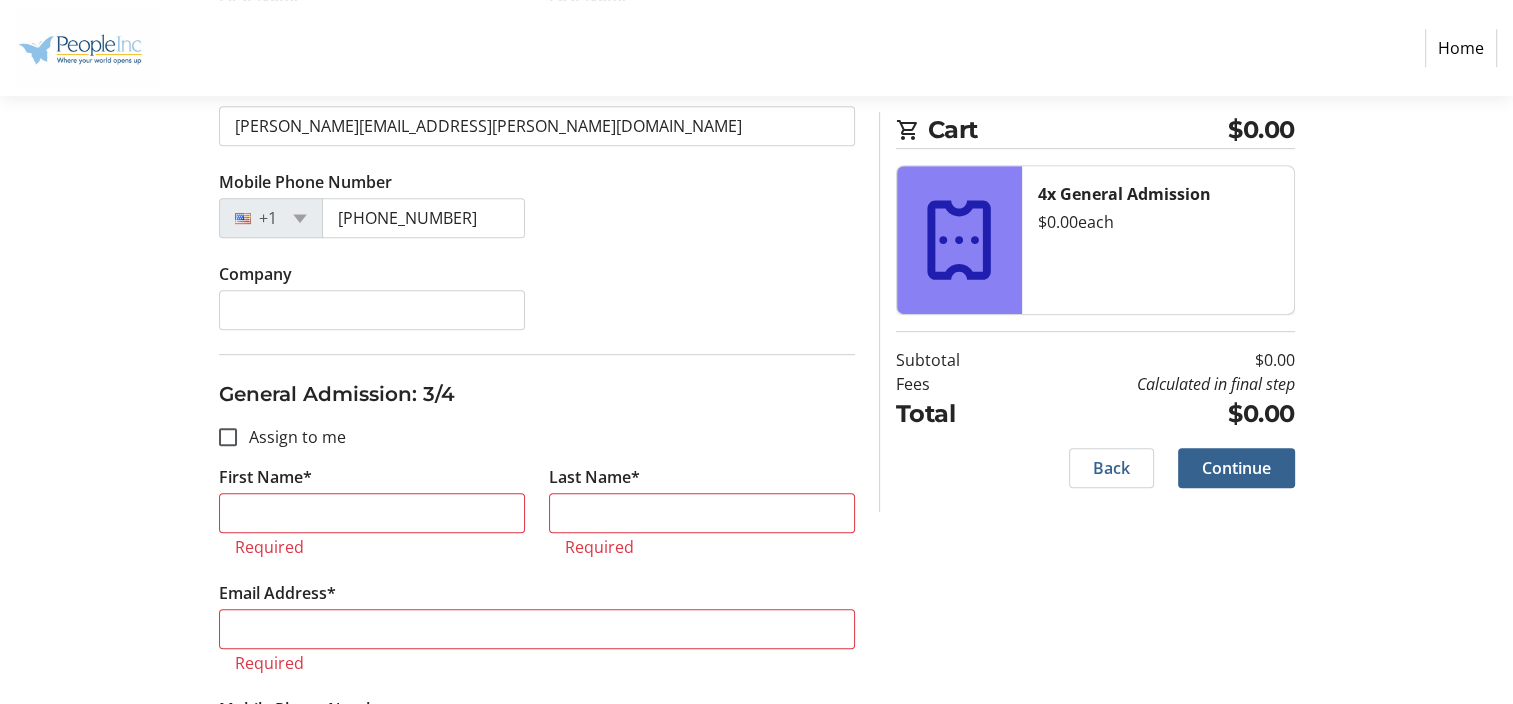 scroll, scrollTop: 1000, scrollLeft: 0, axis: vertical 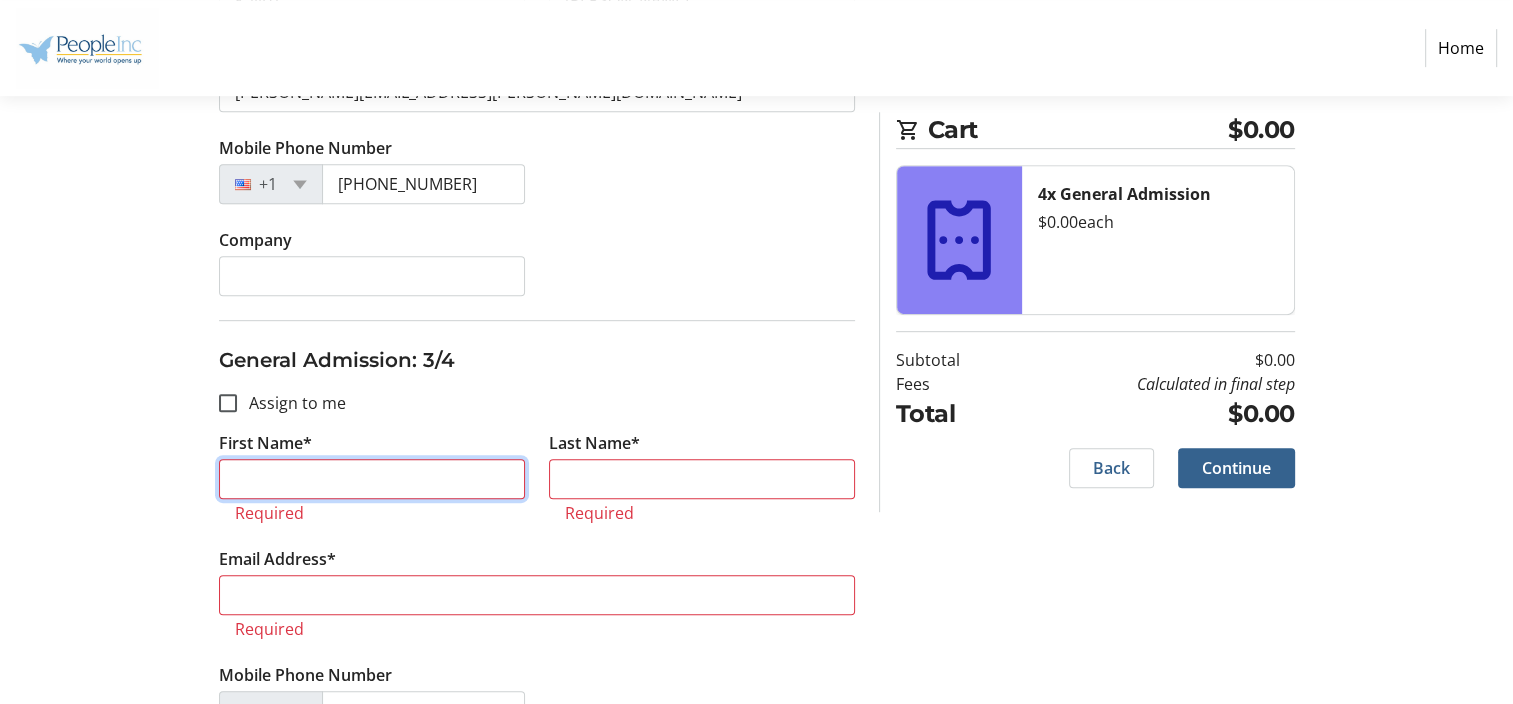 click on "First Name*" at bounding box center [372, 479] 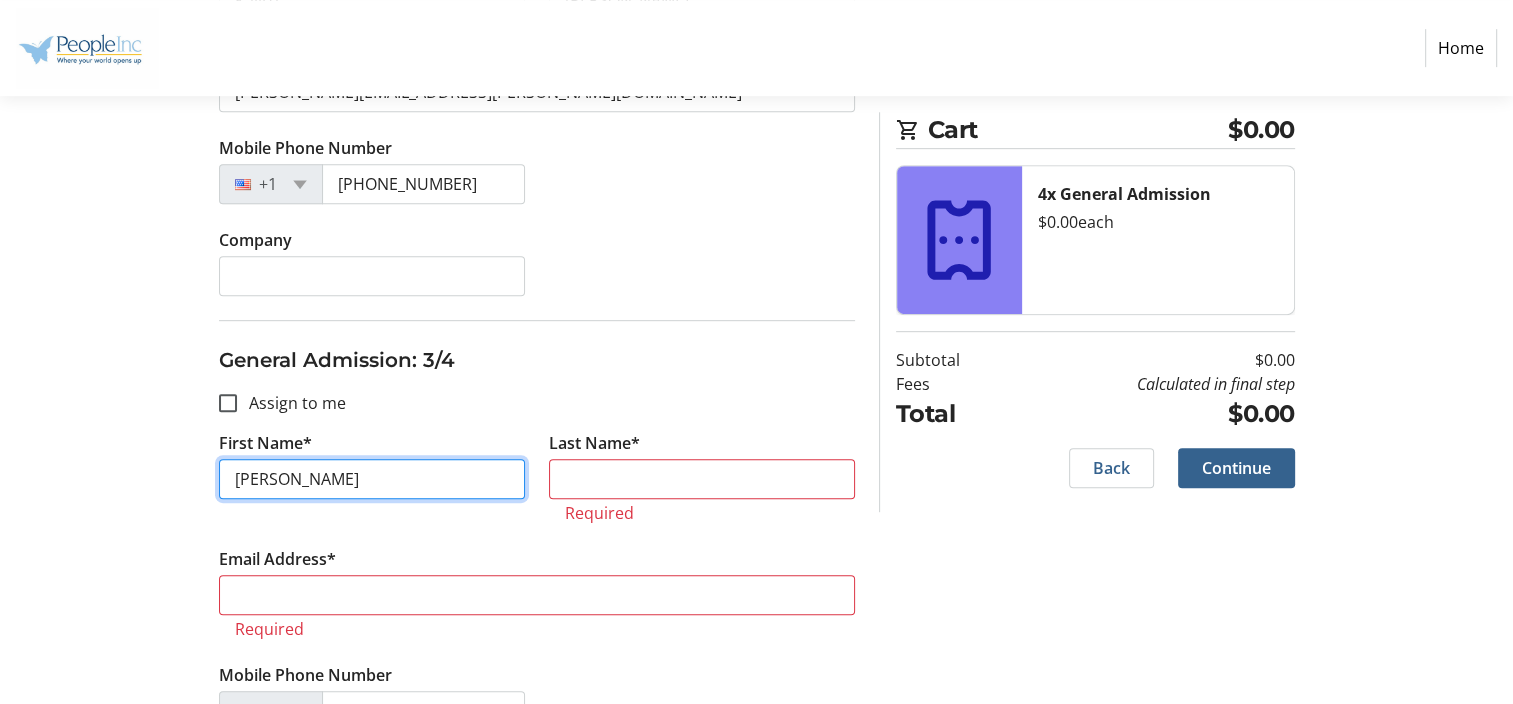 type on "Waylon" 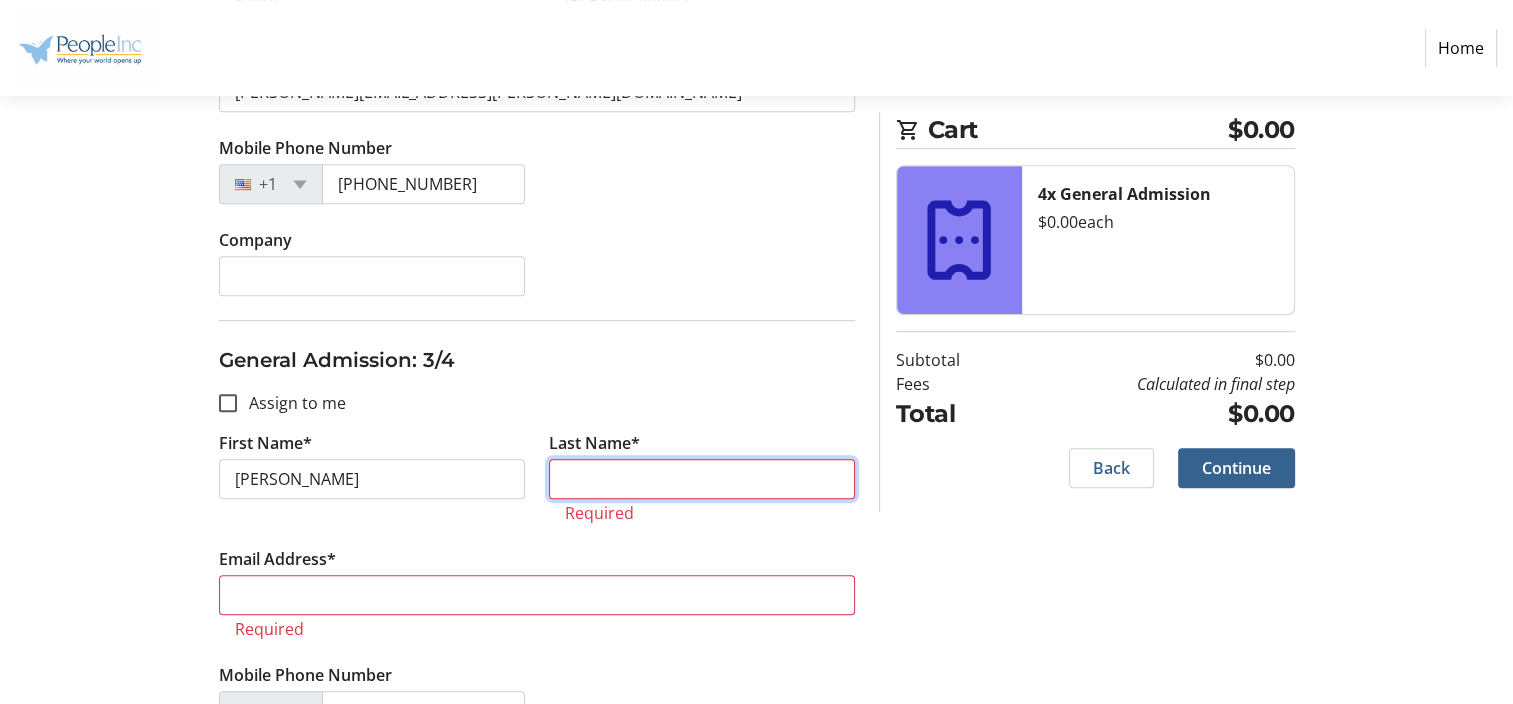 click on "Last Name*" at bounding box center (702, 479) 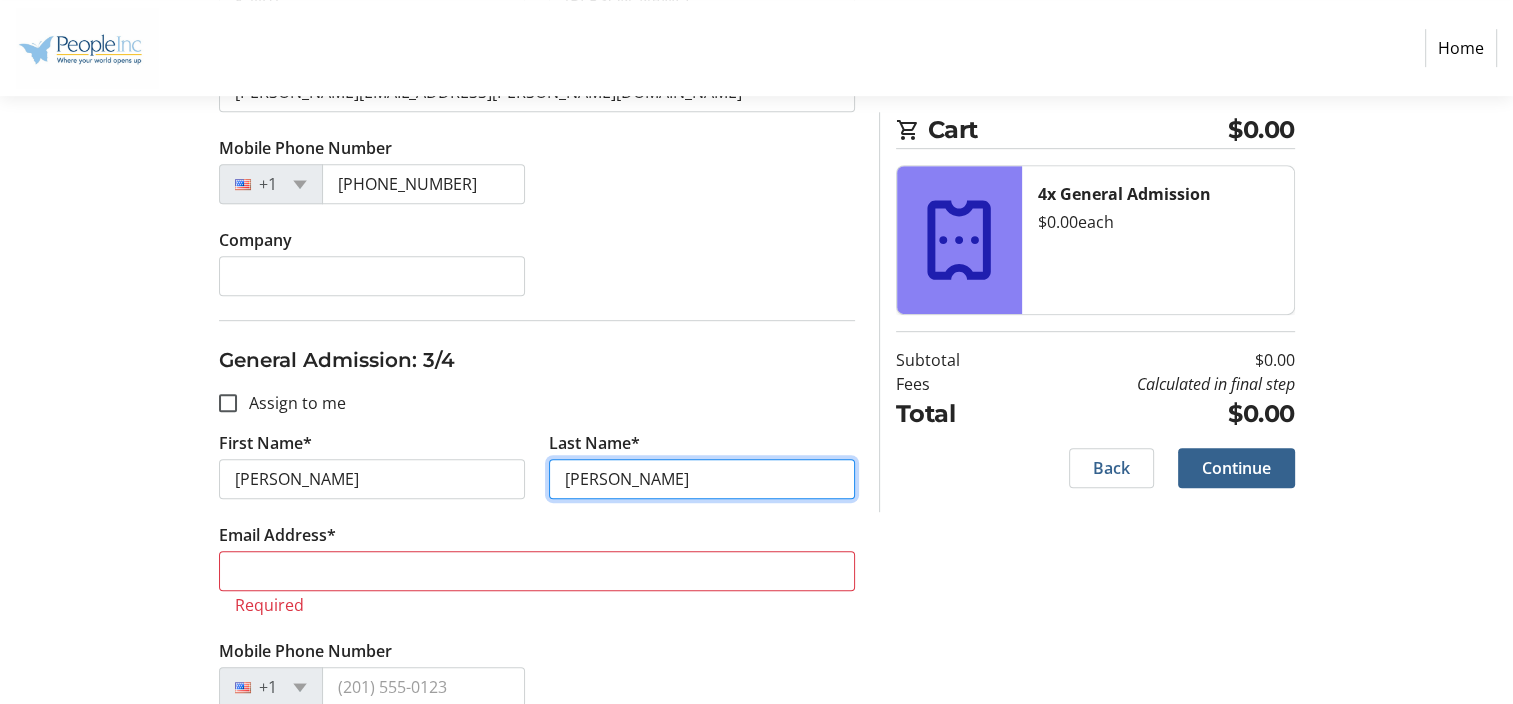 click on "BOYD" at bounding box center [702, 479] 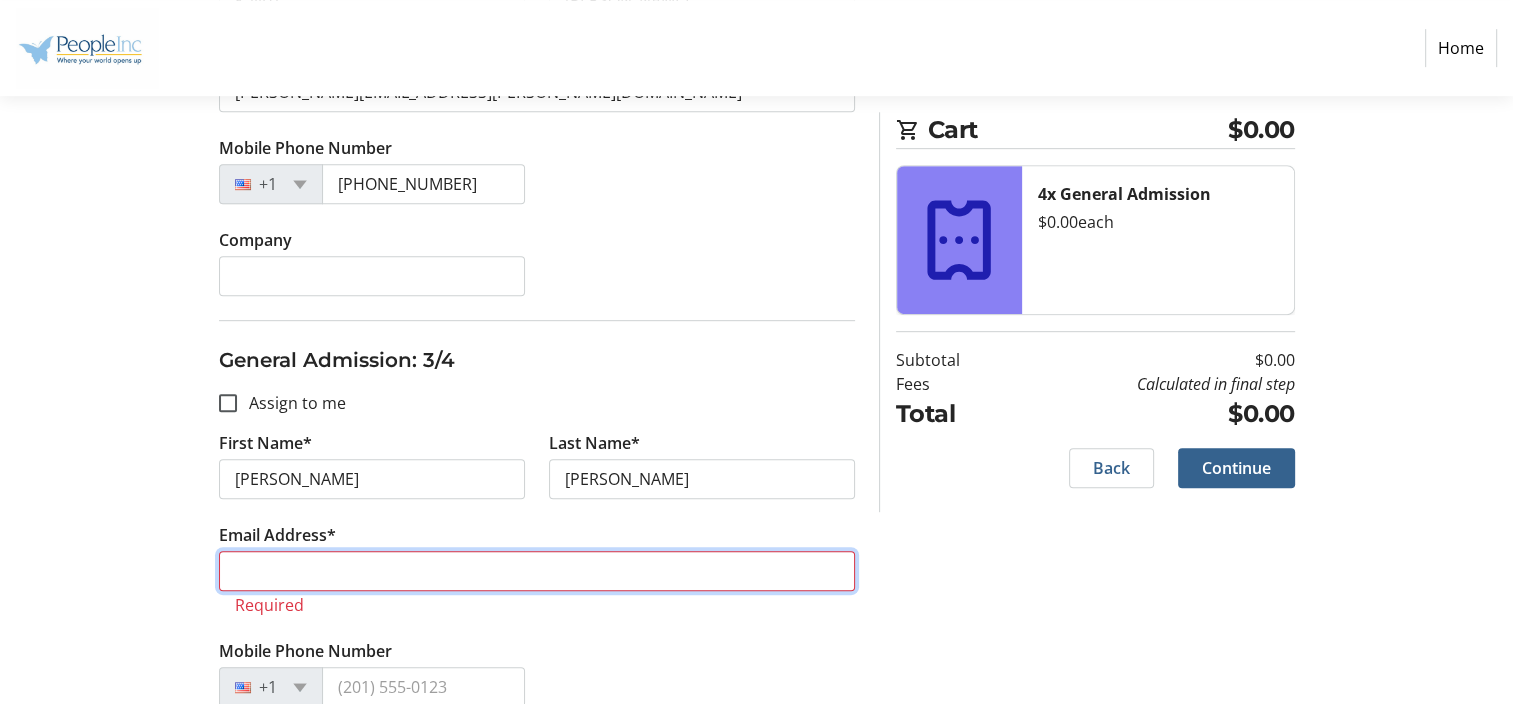 click on "Email Address*" at bounding box center [537, 571] 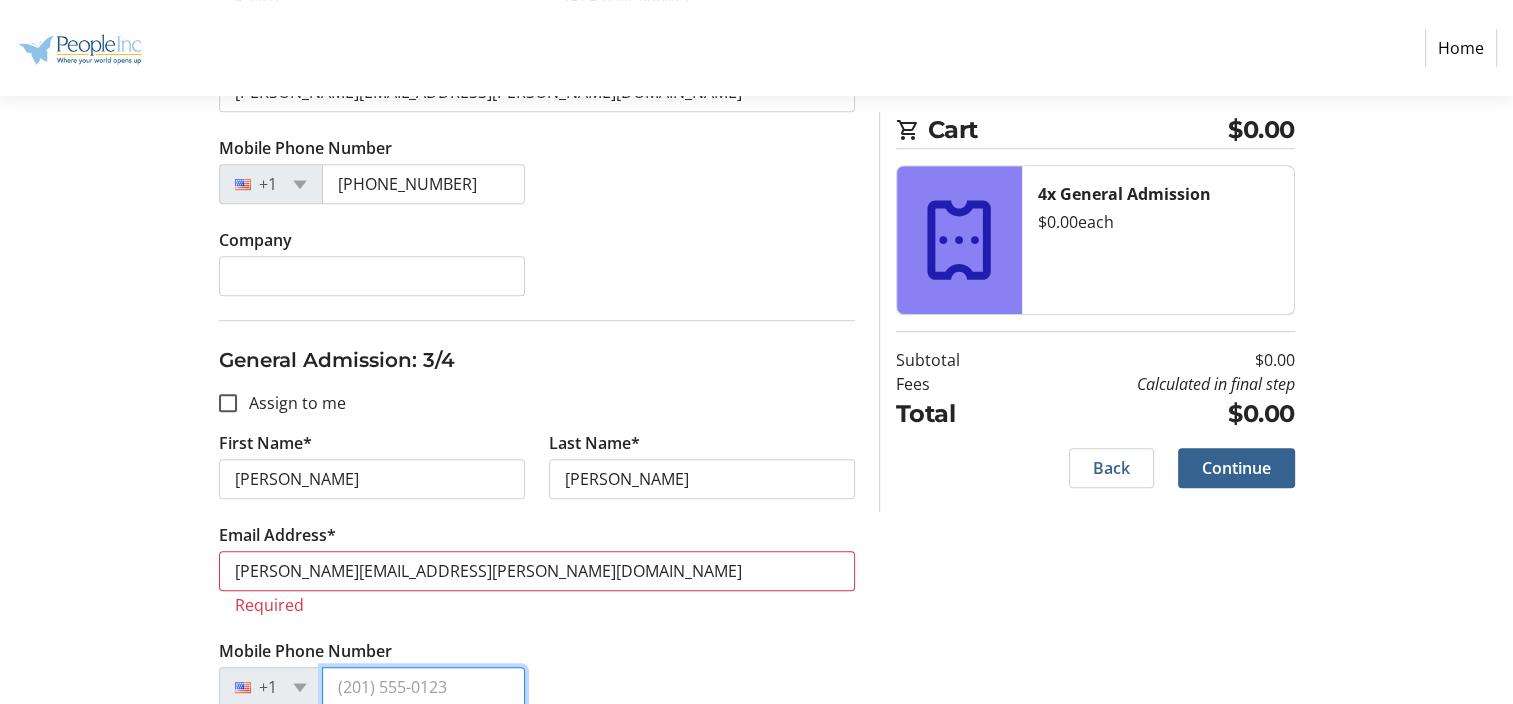 type on "(716) 514-0601" 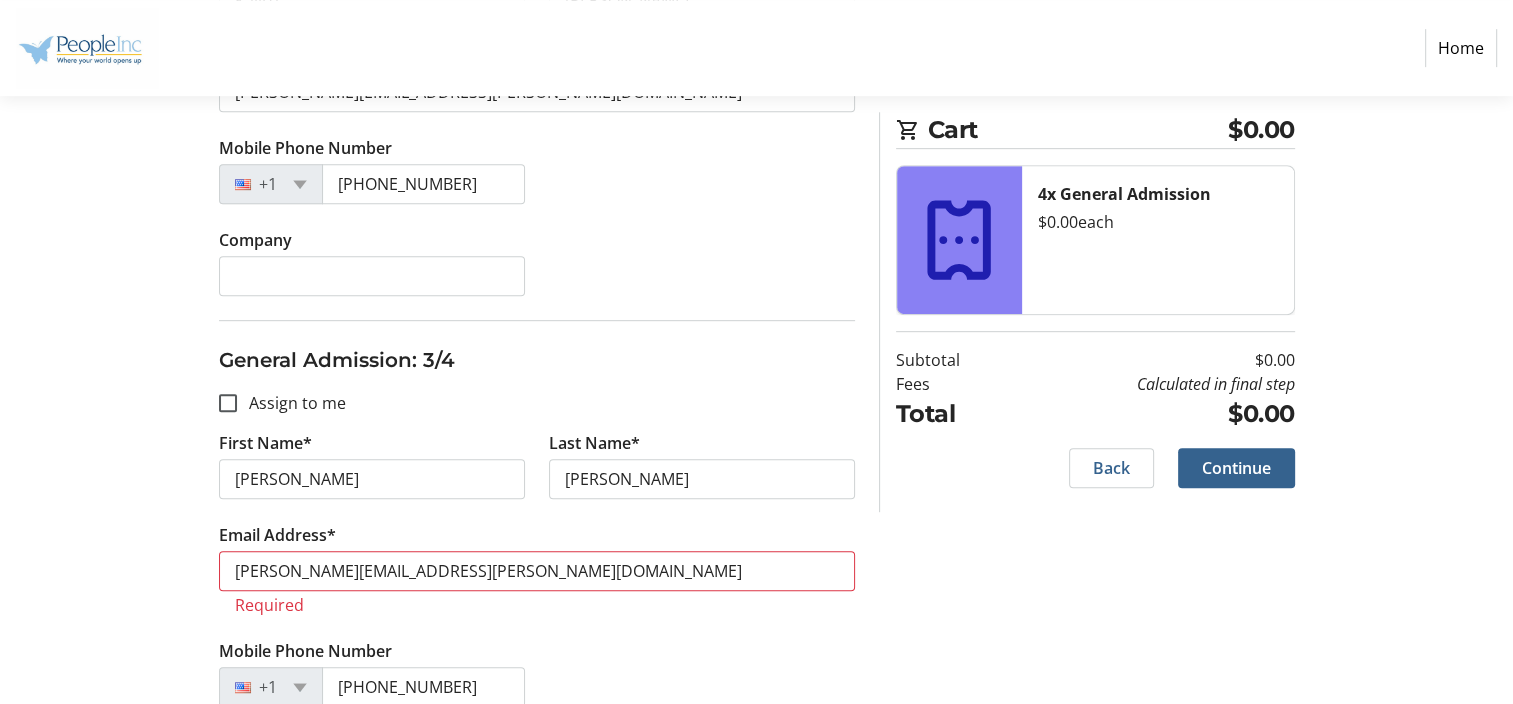 type on "Jilleen" 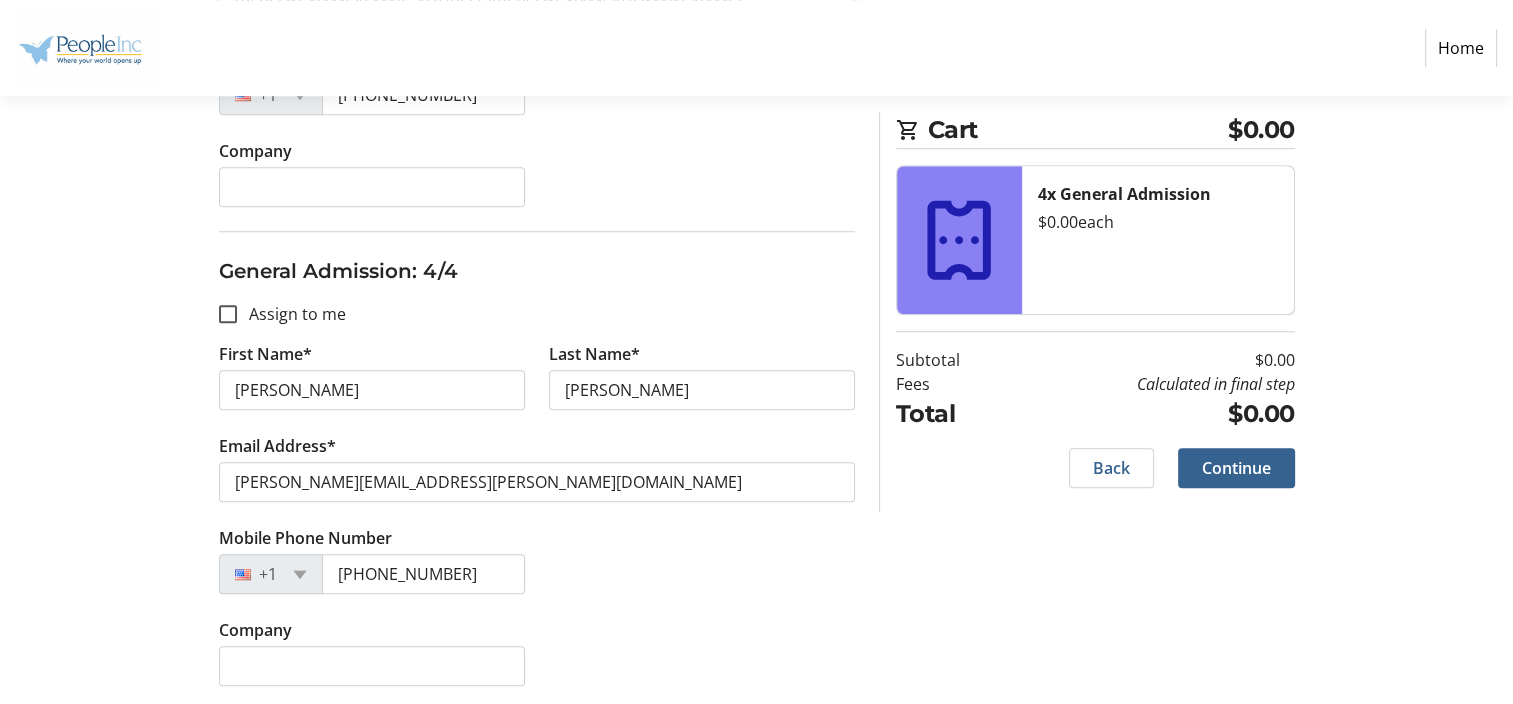 scroll, scrollTop: 1568, scrollLeft: 0, axis: vertical 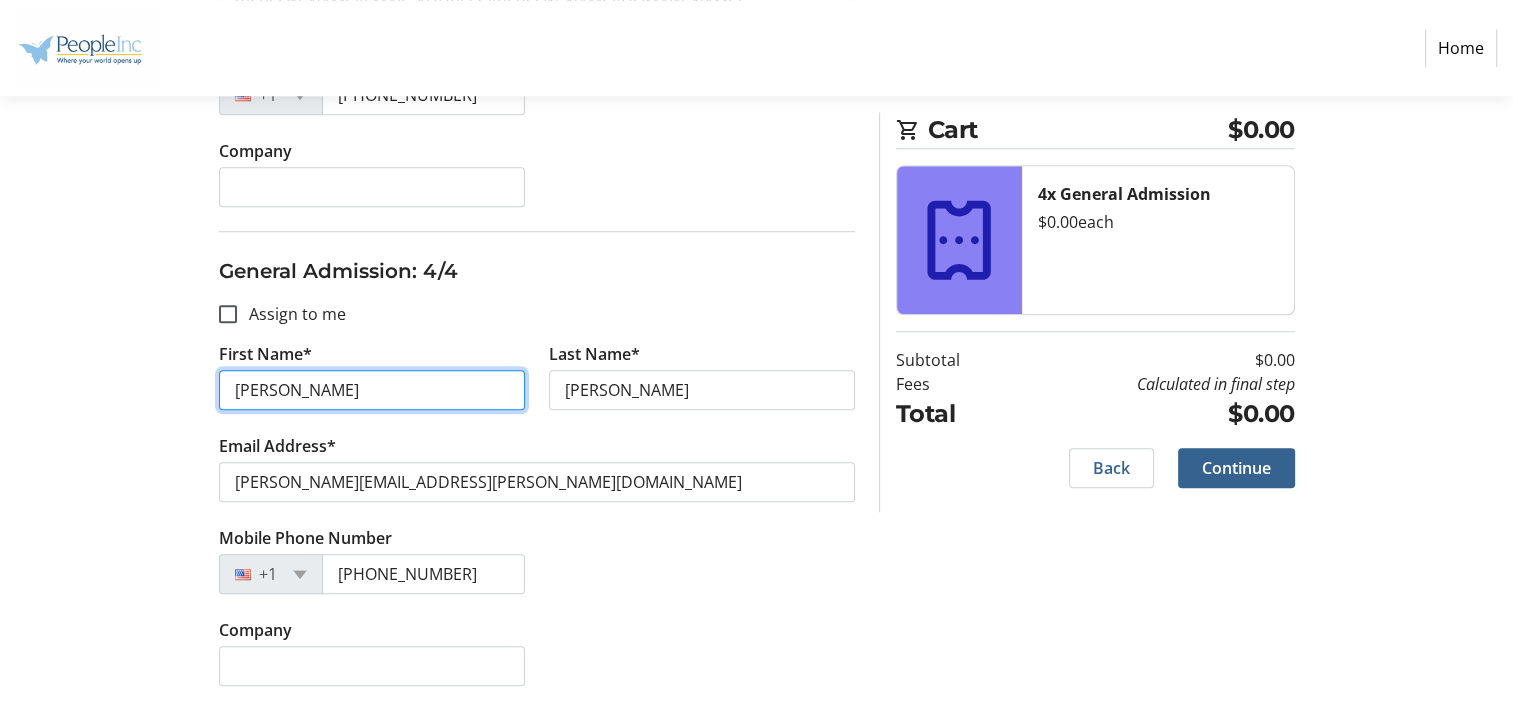 click on "Jilleen" at bounding box center (372, 390) 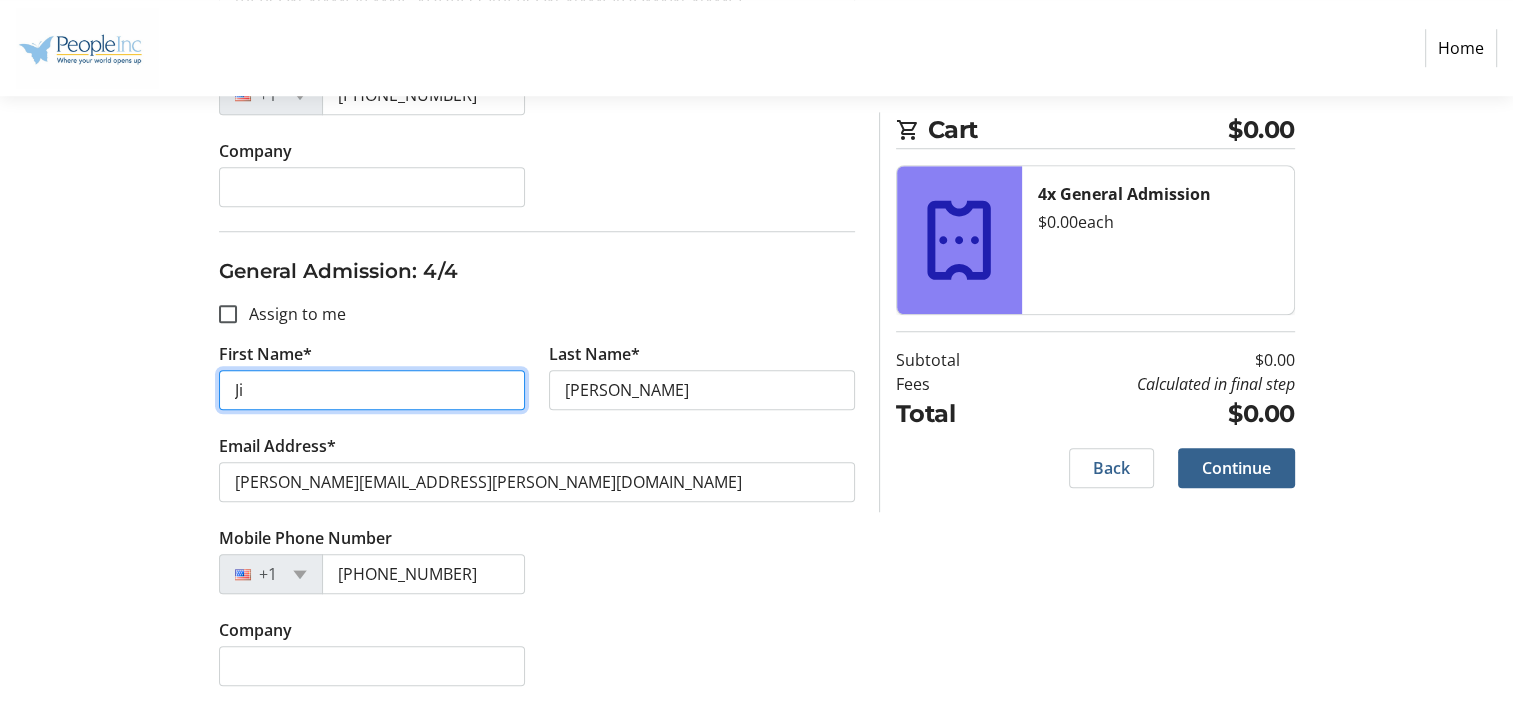 type on "J" 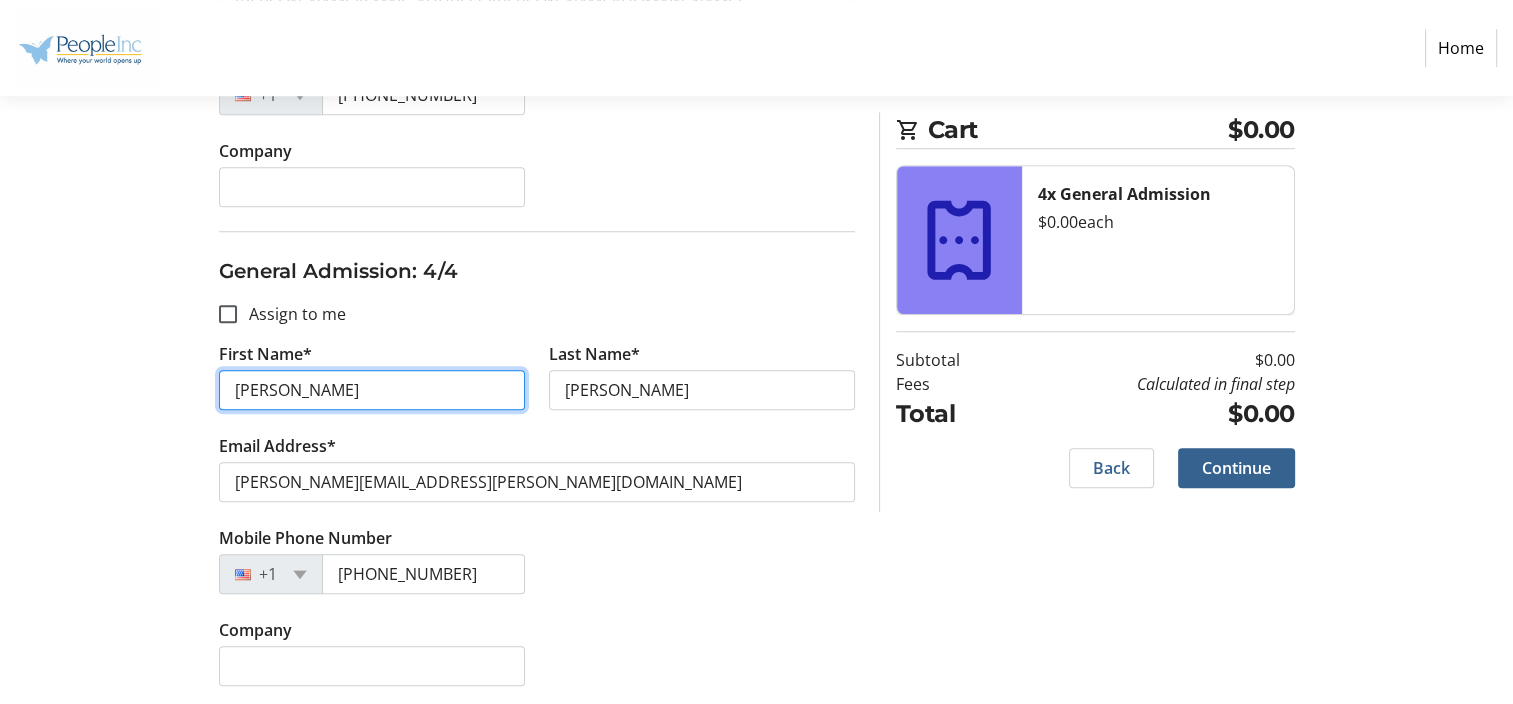 type on "Blakely" 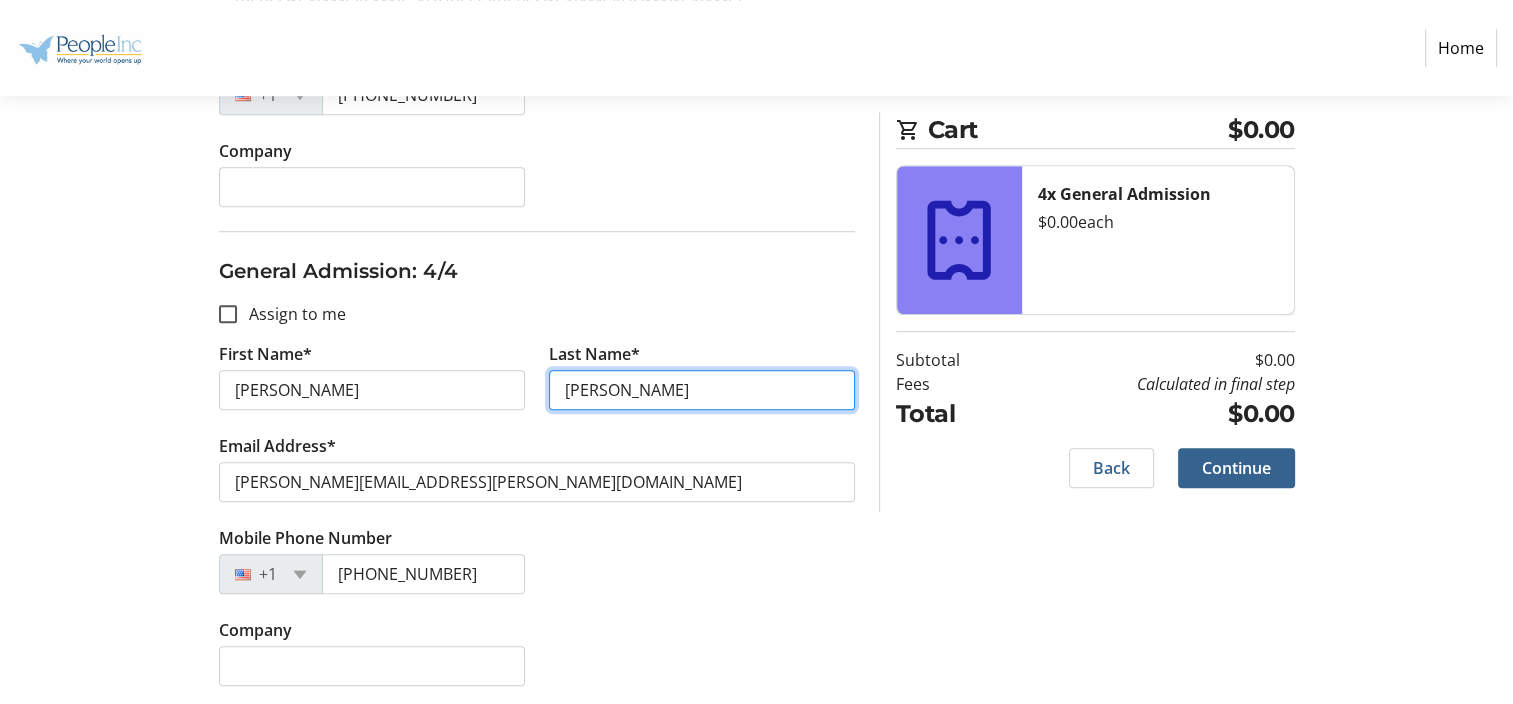 click on "Tooke" at bounding box center (702, 390) 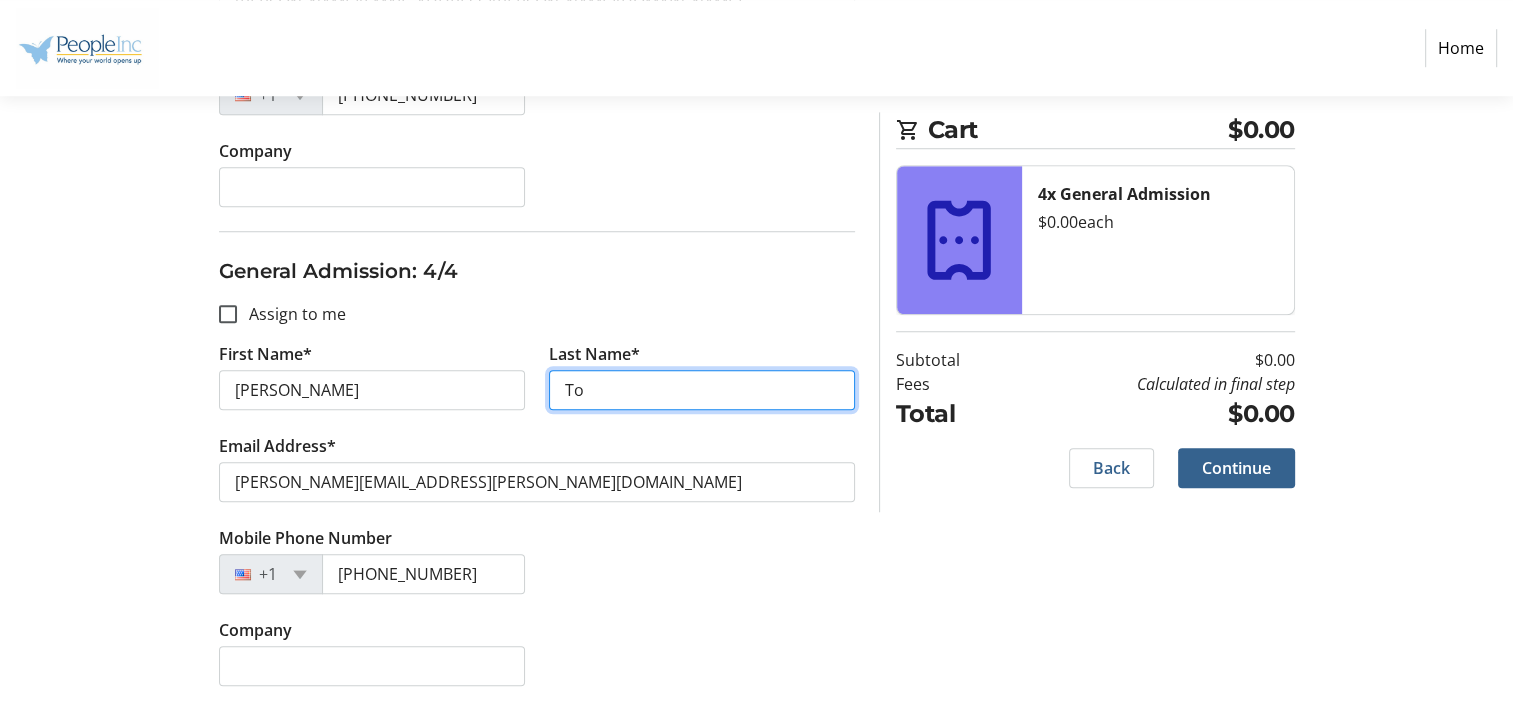 type on "T" 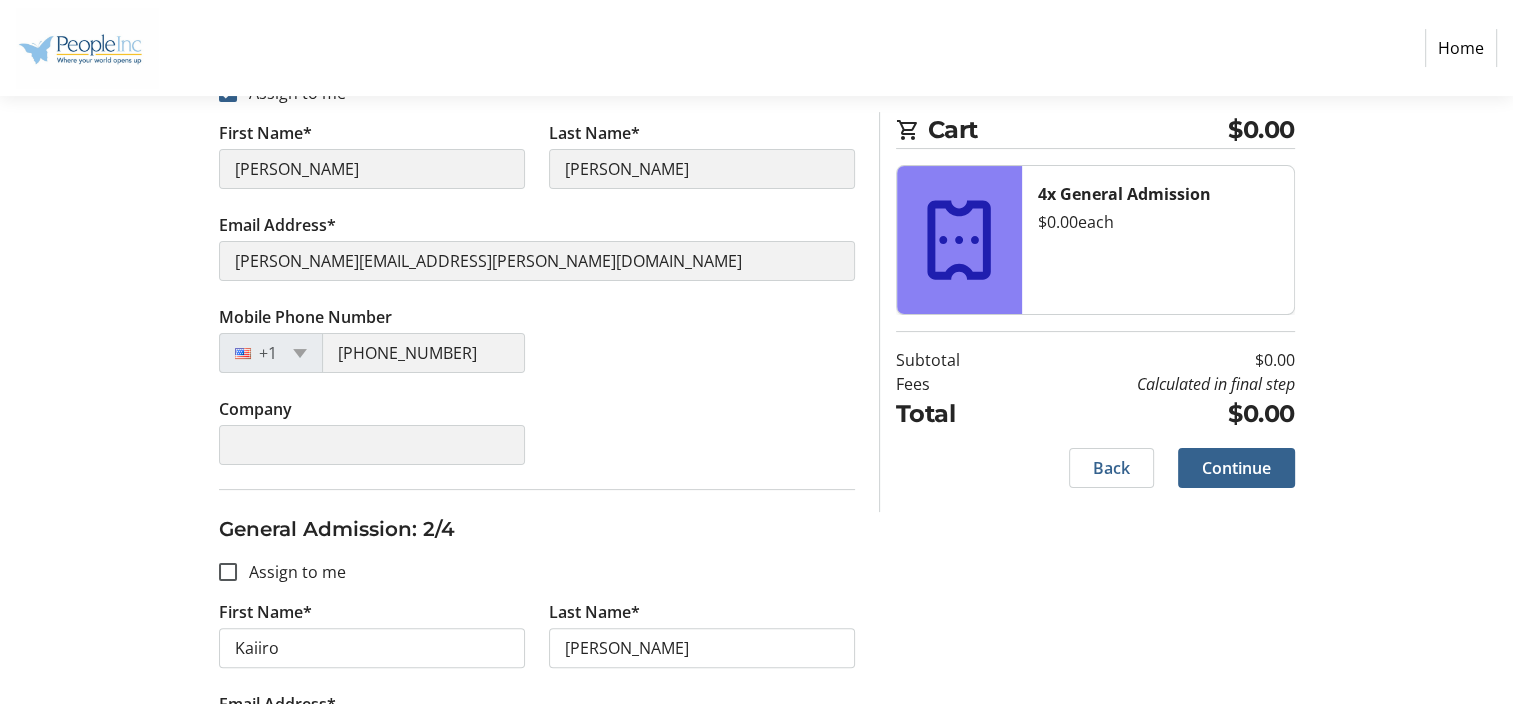 scroll, scrollTop: 400, scrollLeft: 0, axis: vertical 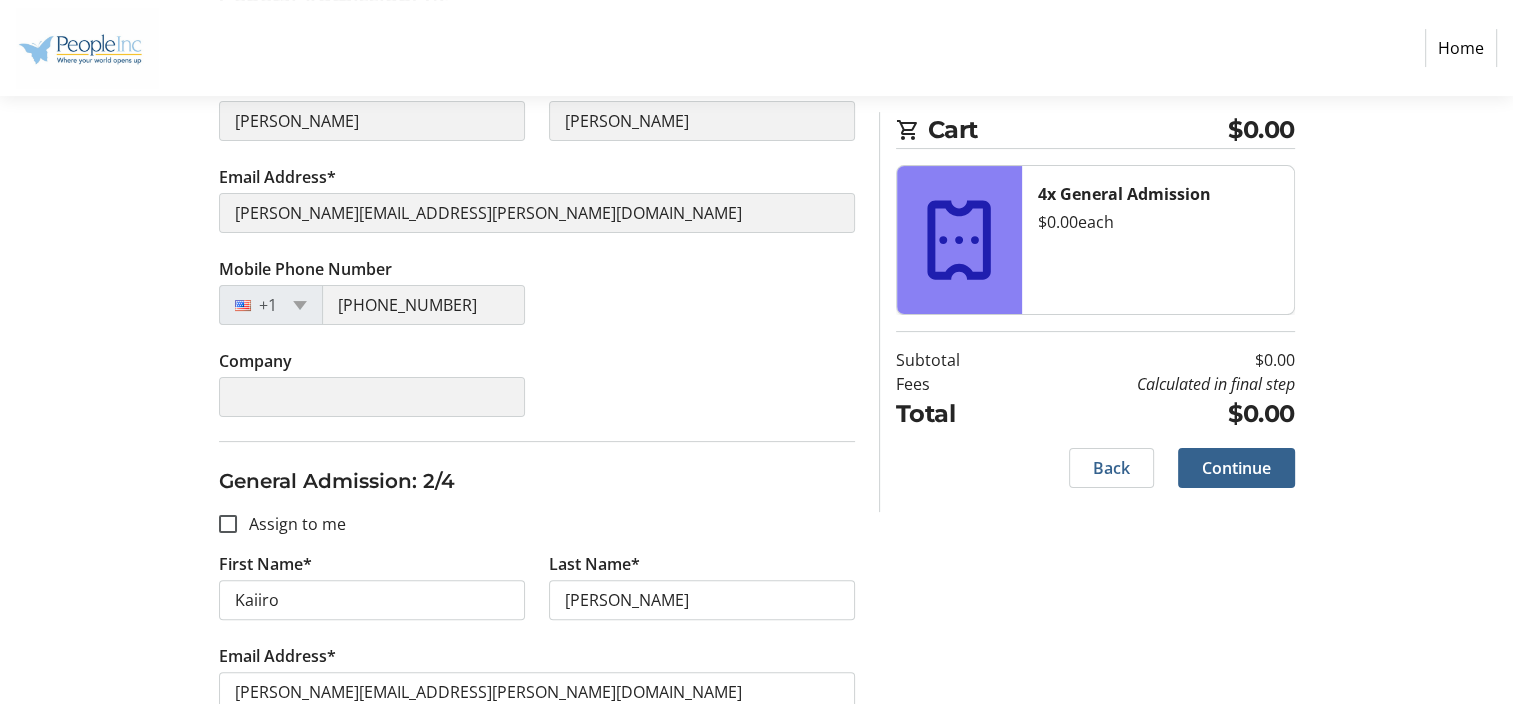 type on "Boyd" 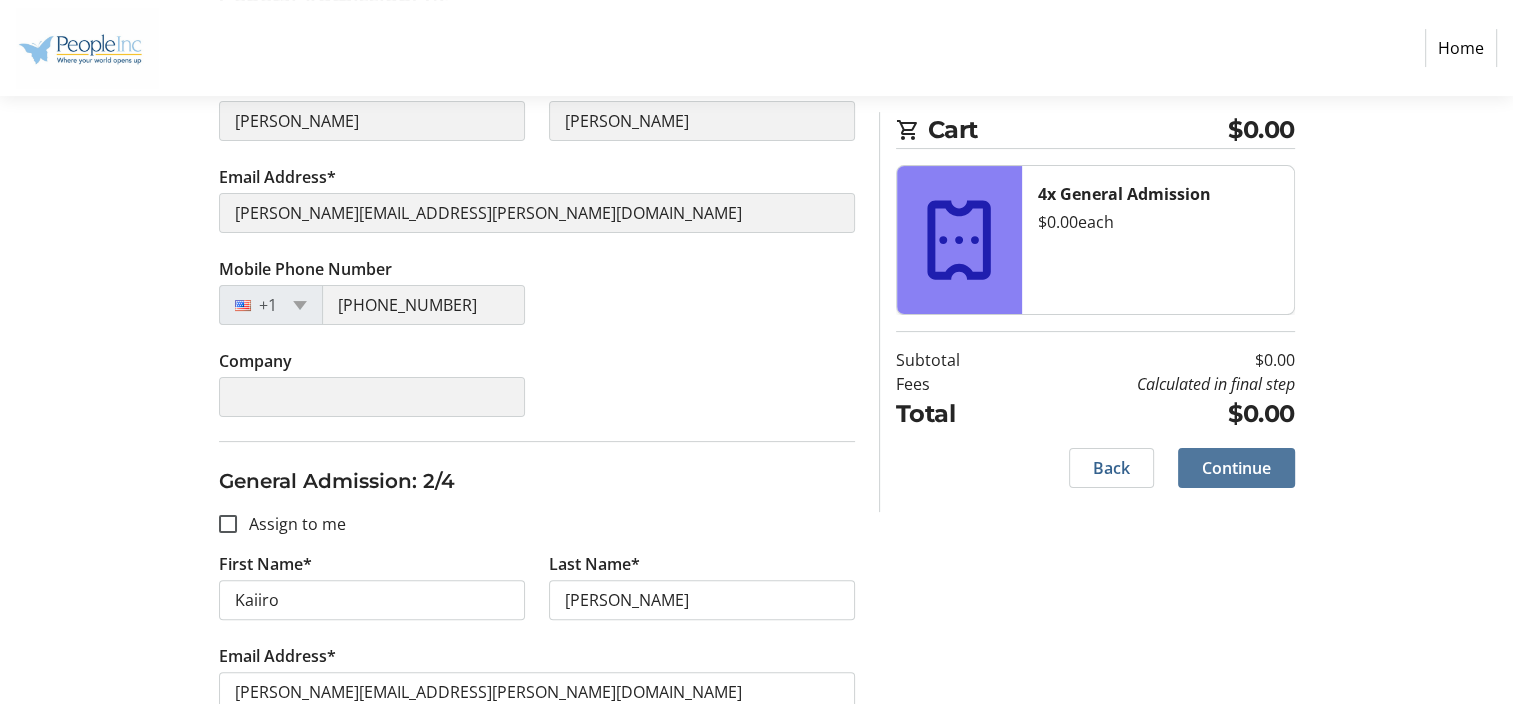click on "Continue" 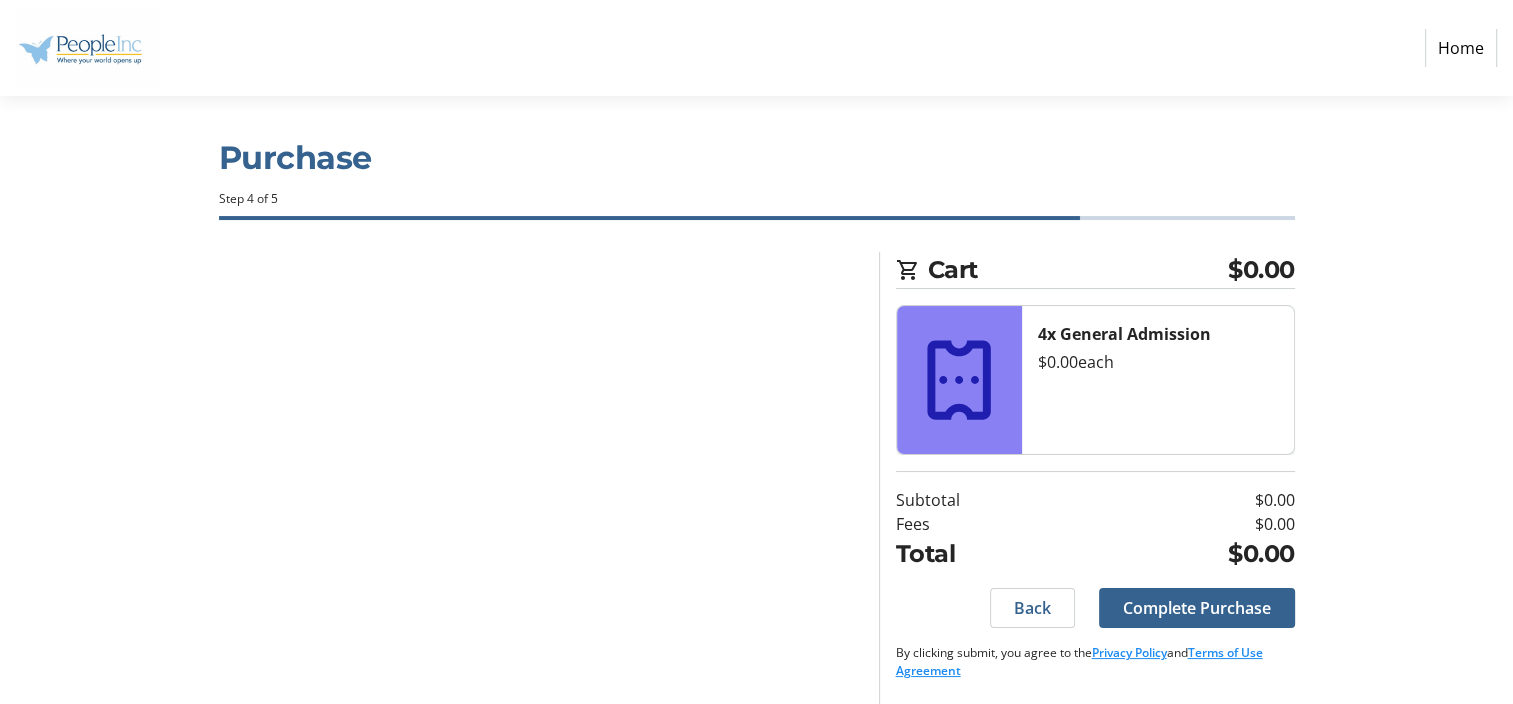 scroll, scrollTop: 8, scrollLeft: 0, axis: vertical 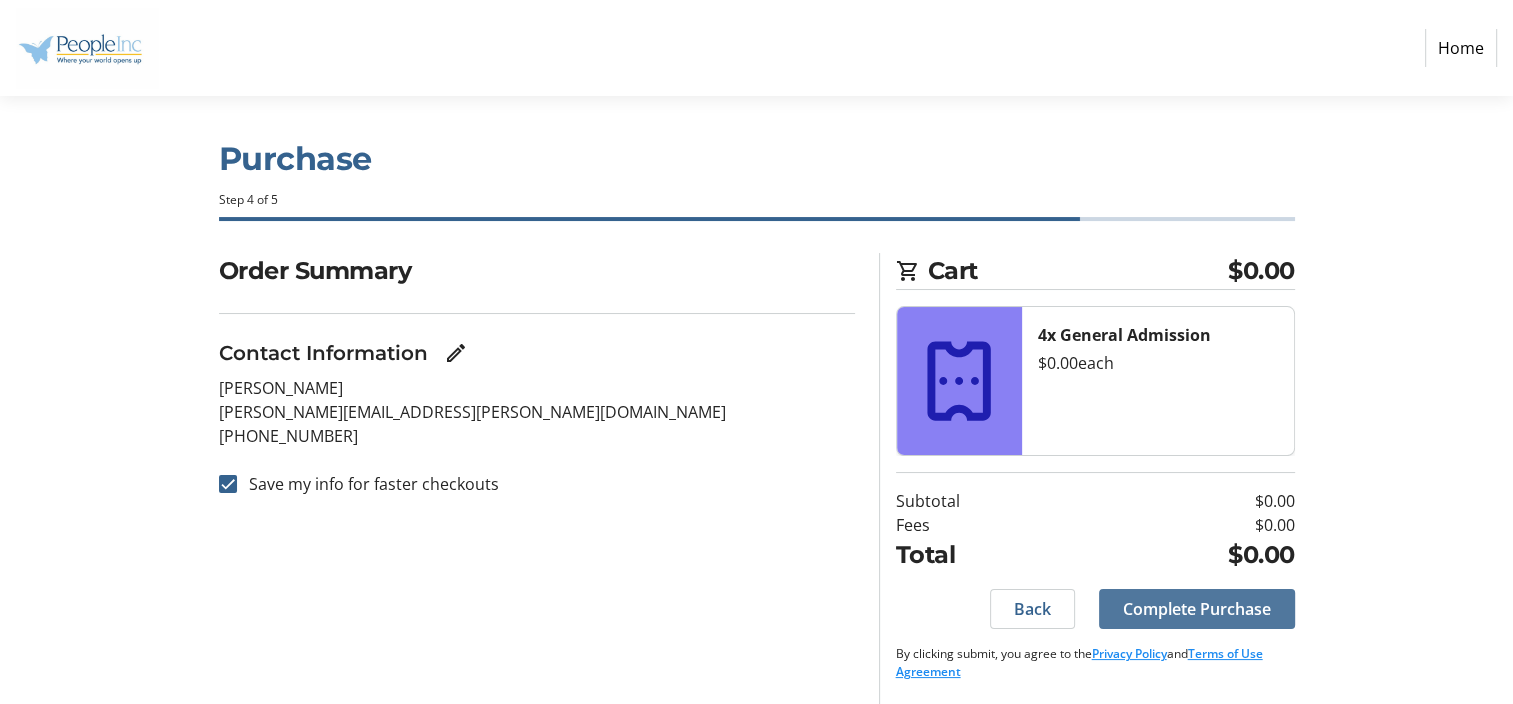 click on "Complete Purchase" 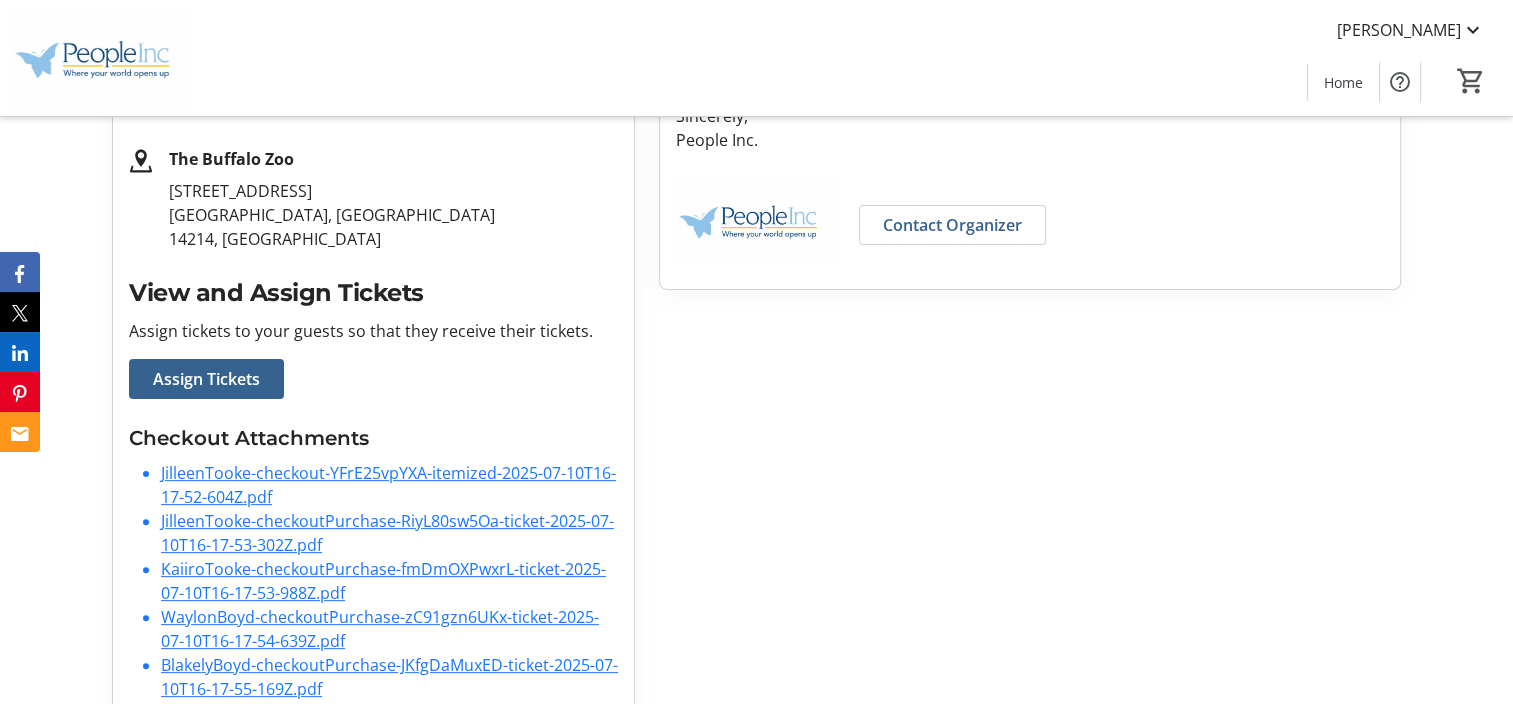 scroll, scrollTop: 502, scrollLeft: 0, axis: vertical 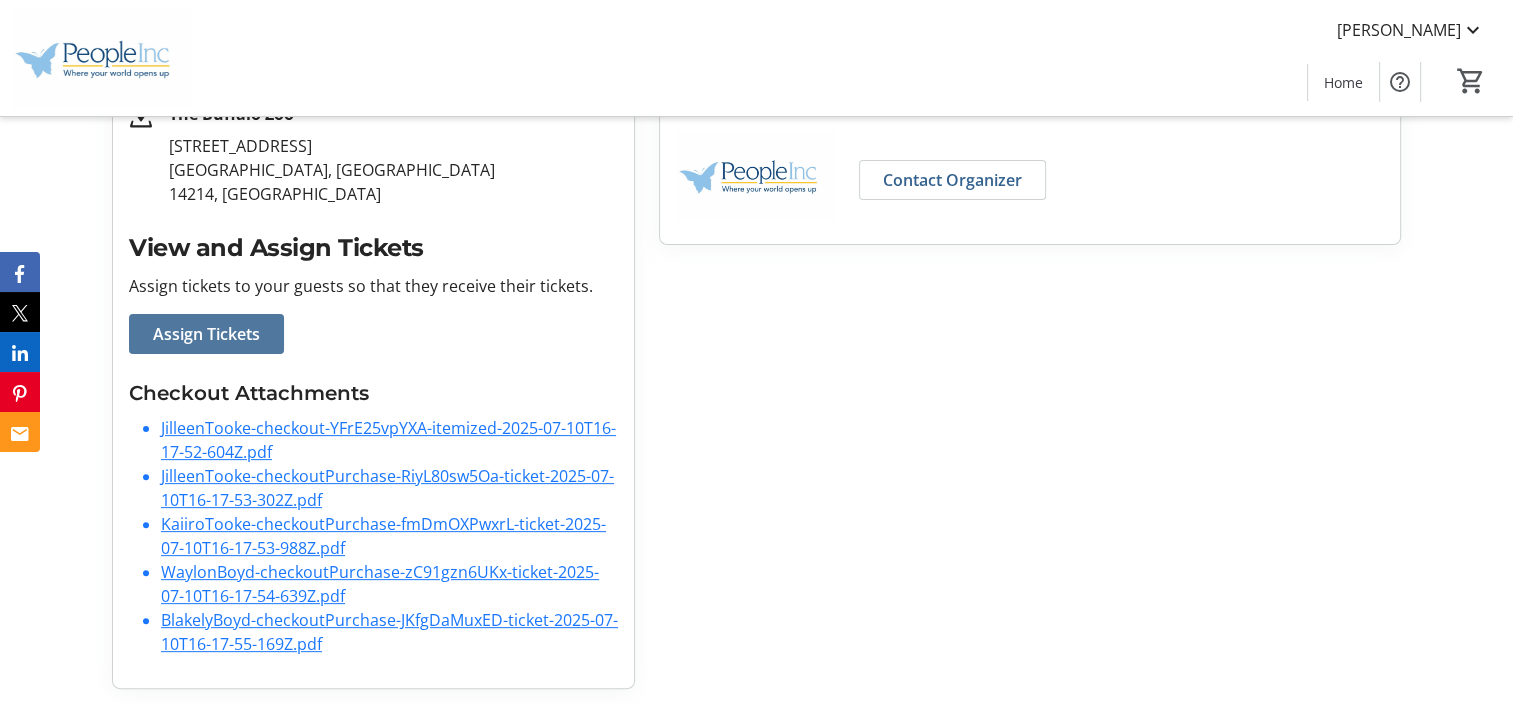 click on "Assign Tickets" 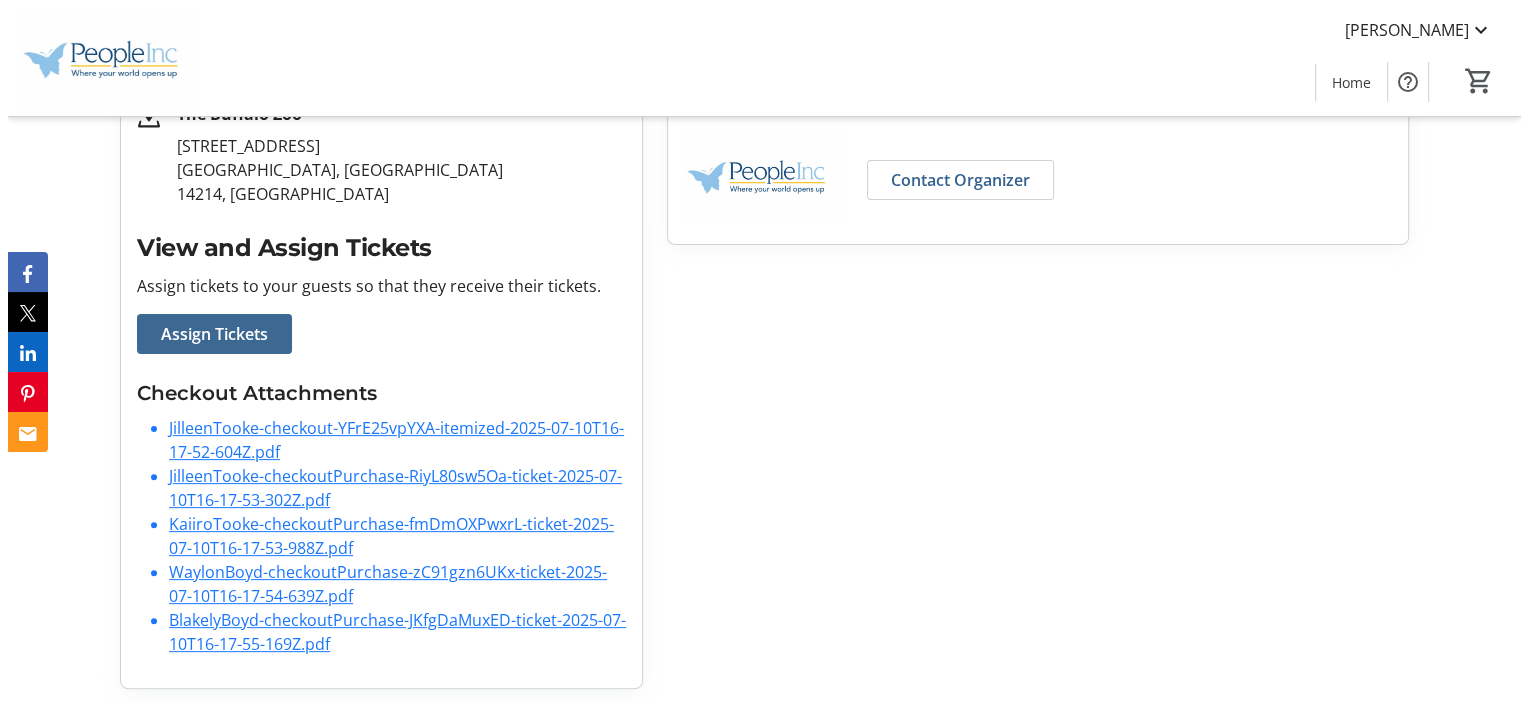 scroll, scrollTop: 0, scrollLeft: 0, axis: both 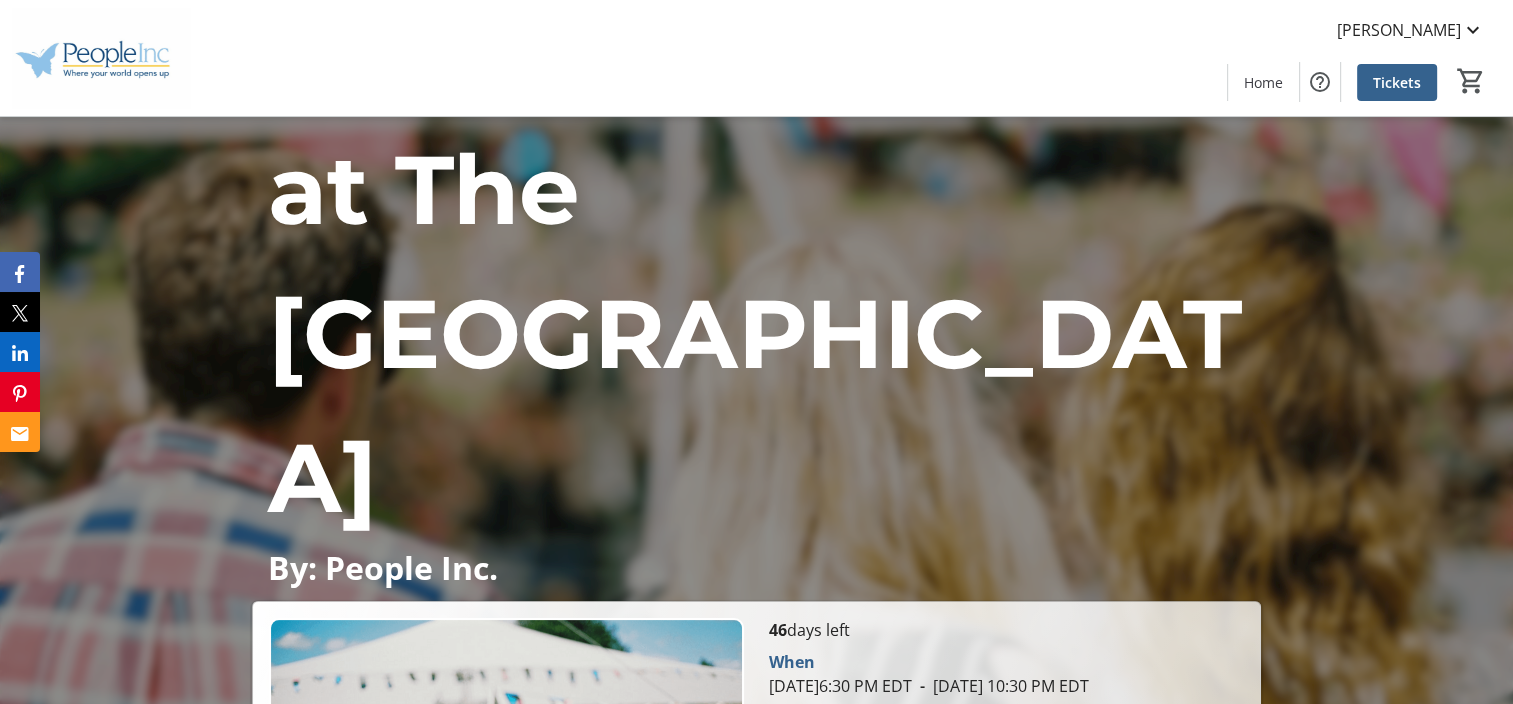 click on "Tickets" at bounding box center [1006, 806] 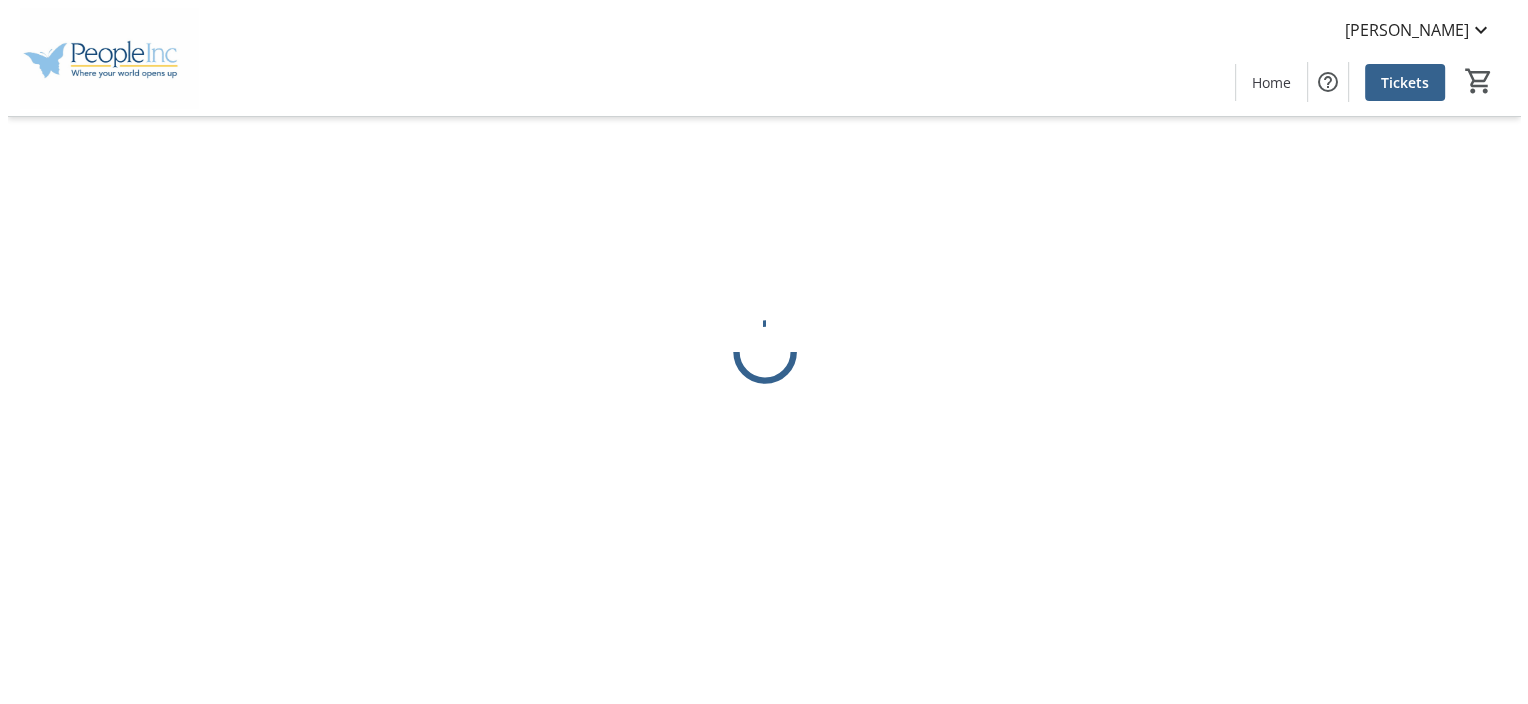 scroll, scrollTop: 0, scrollLeft: 0, axis: both 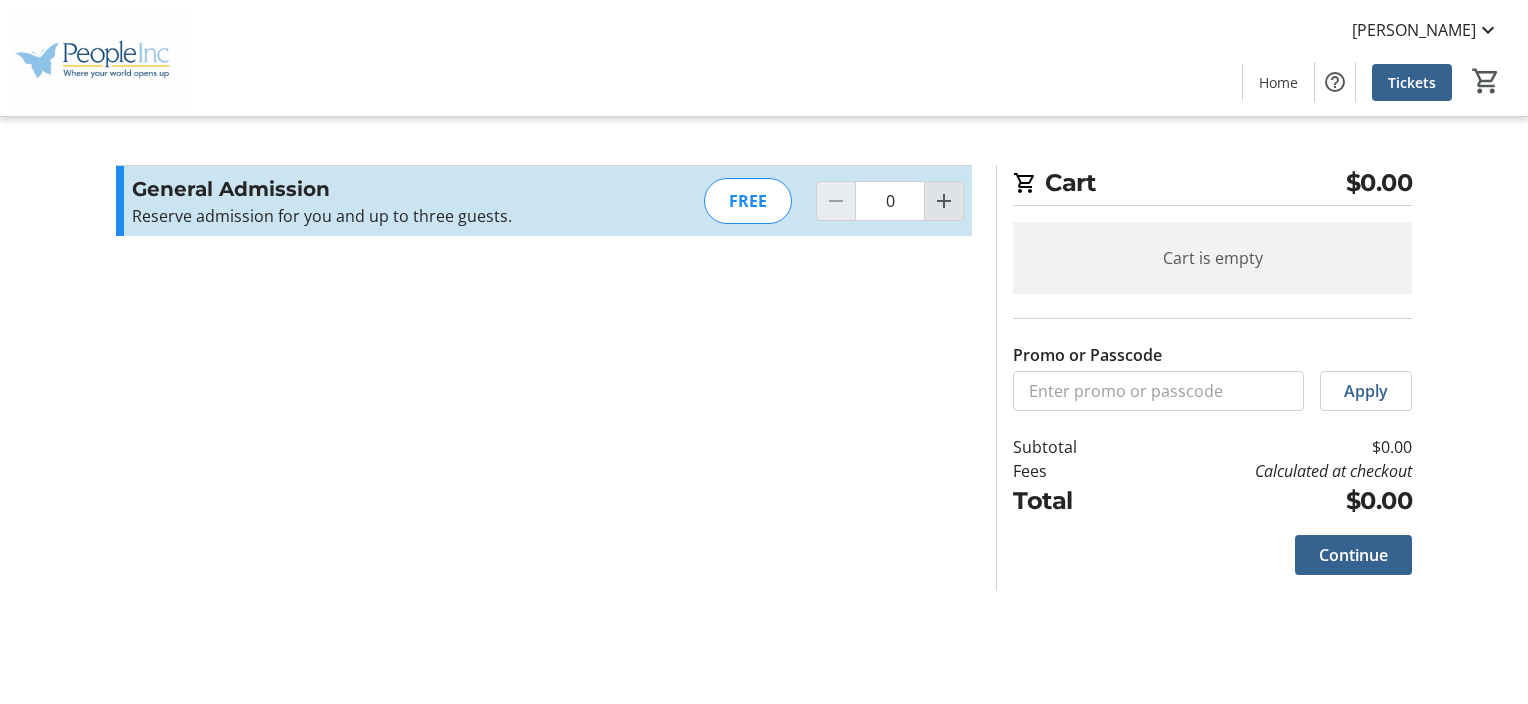 click 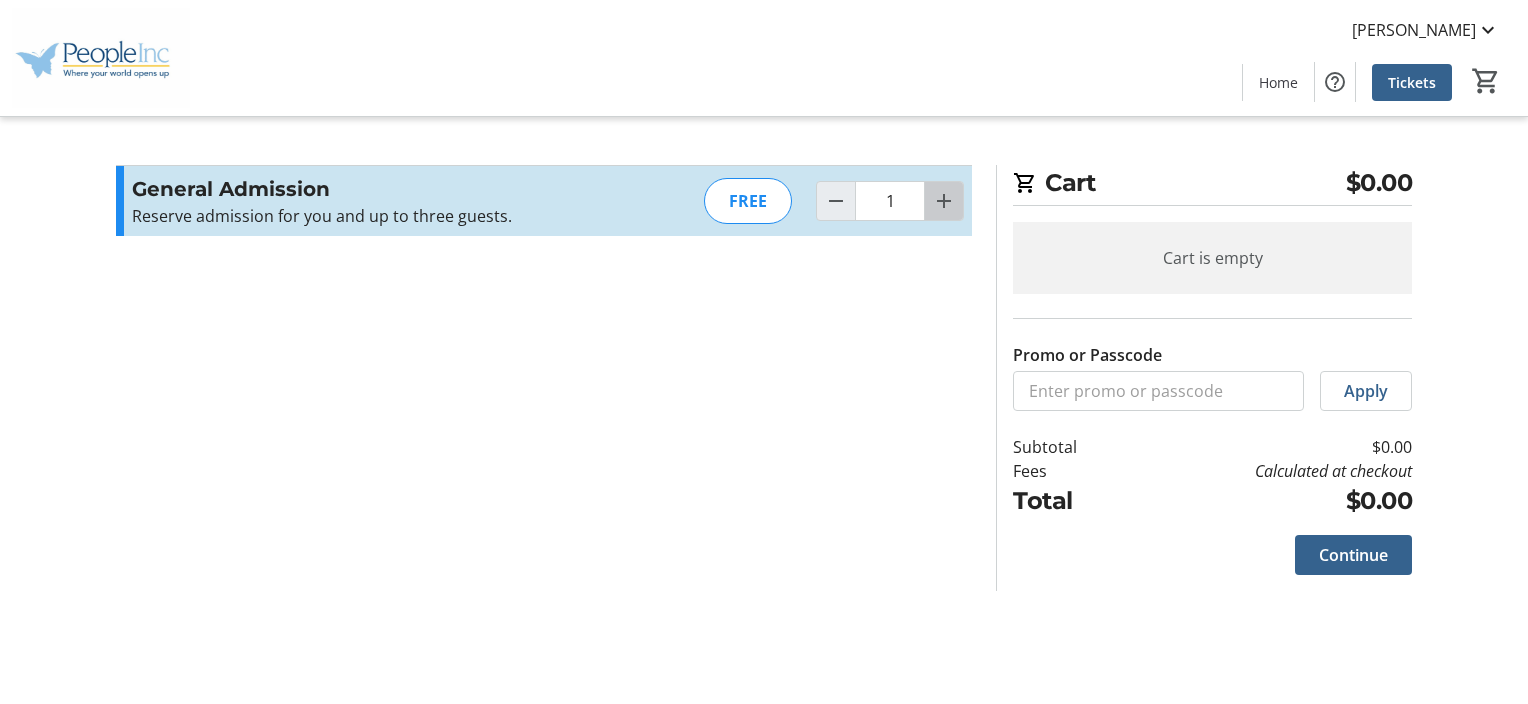 click 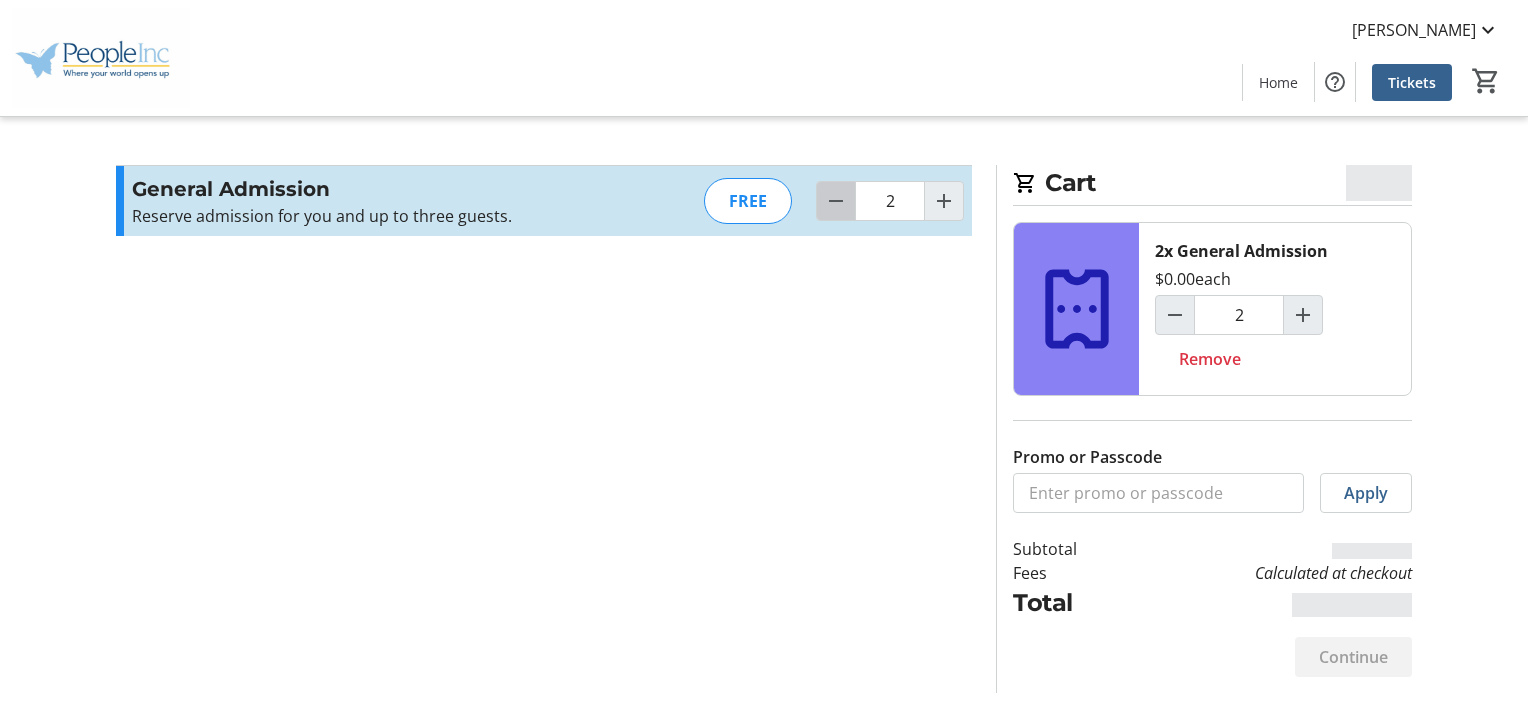 click 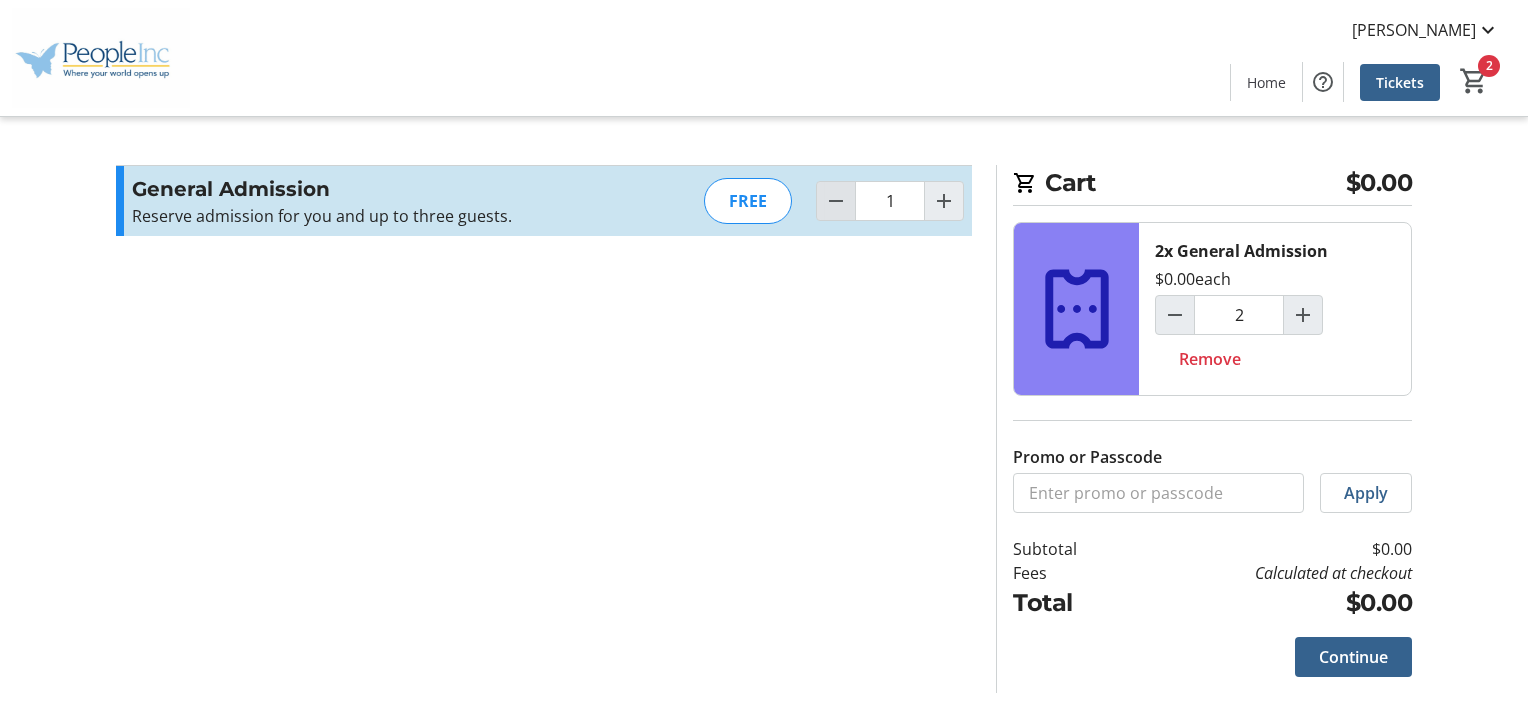 type on "1" 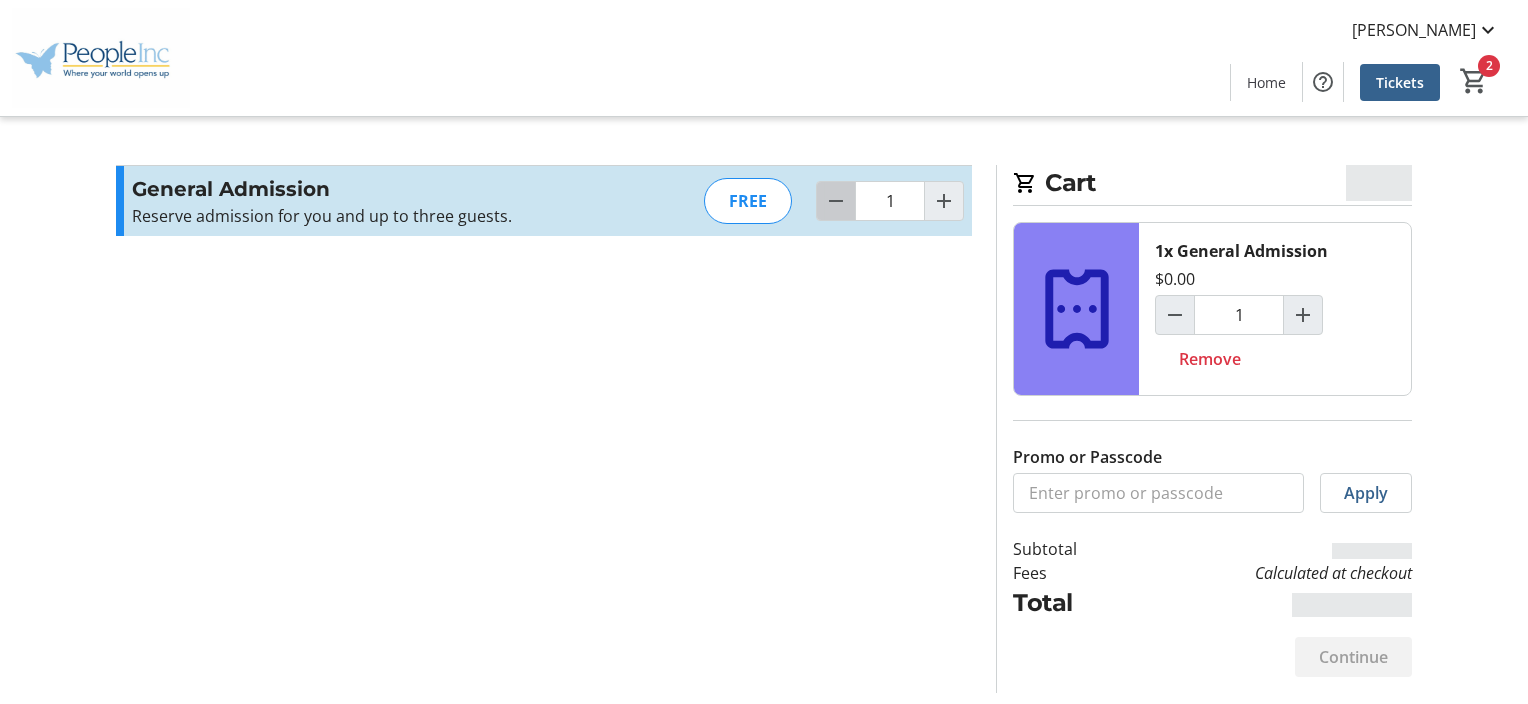 click 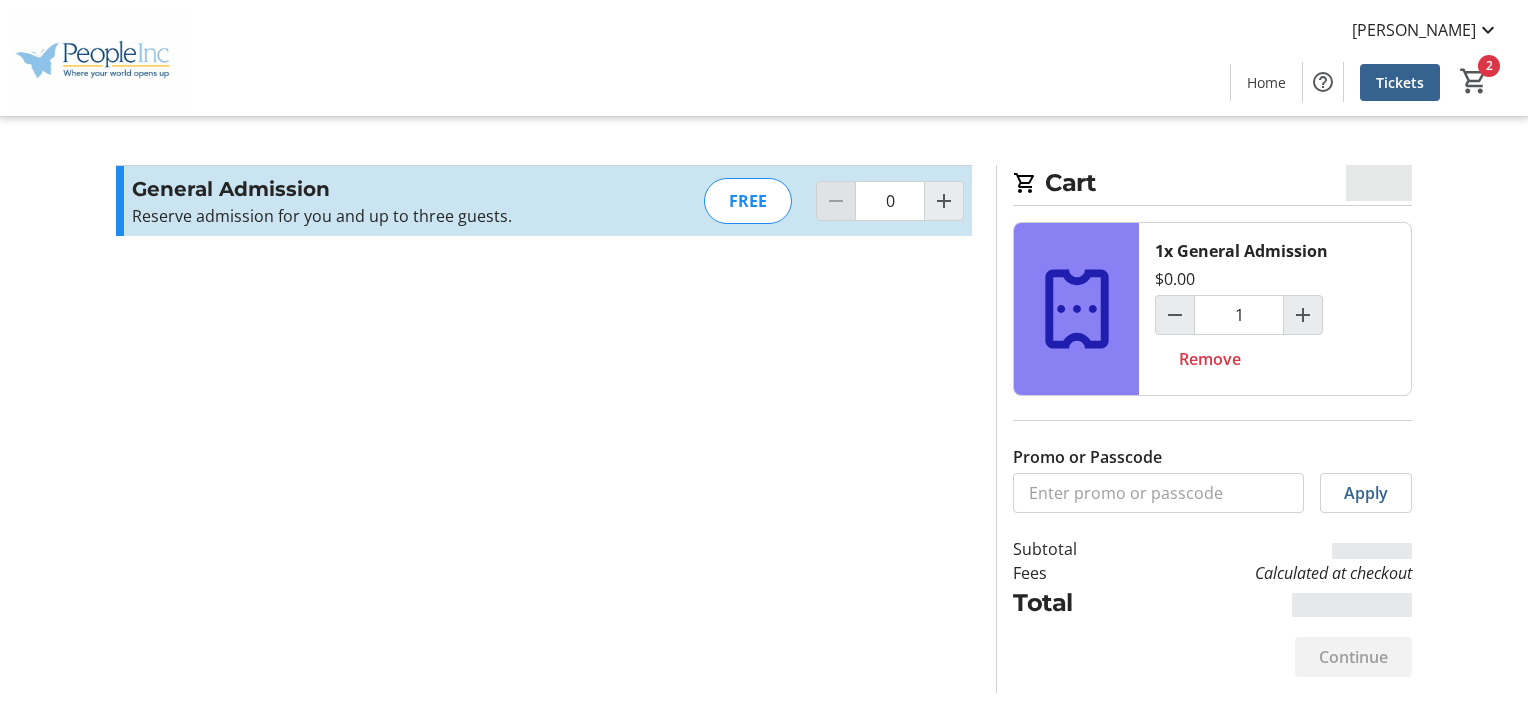 click 